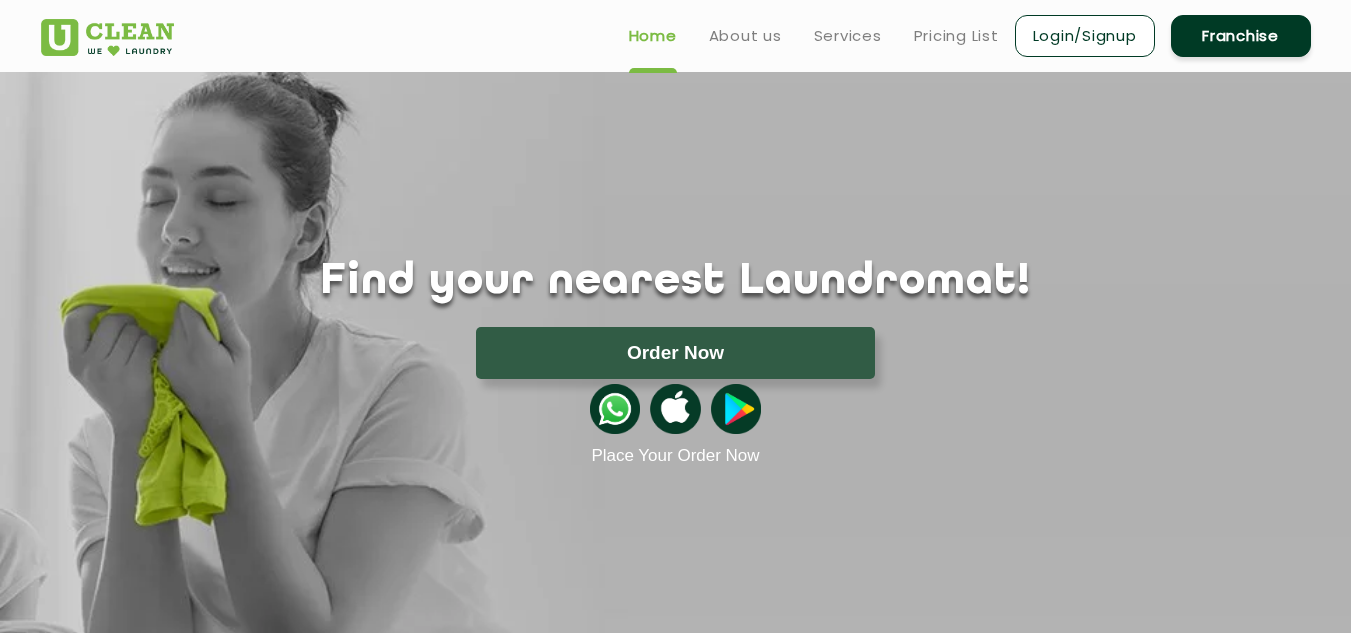 scroll, scrollTop: 0, scrollLeft: 0, axis: both 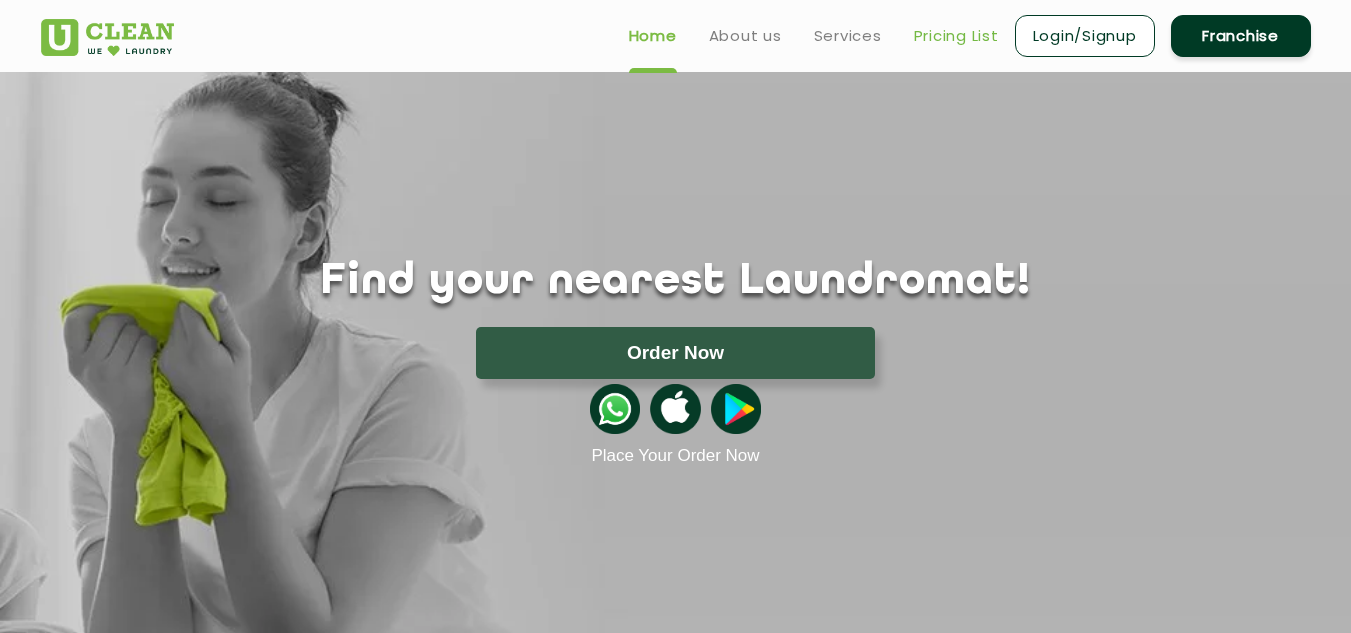 click on "Pricing List" at bounding box center [956, 36] 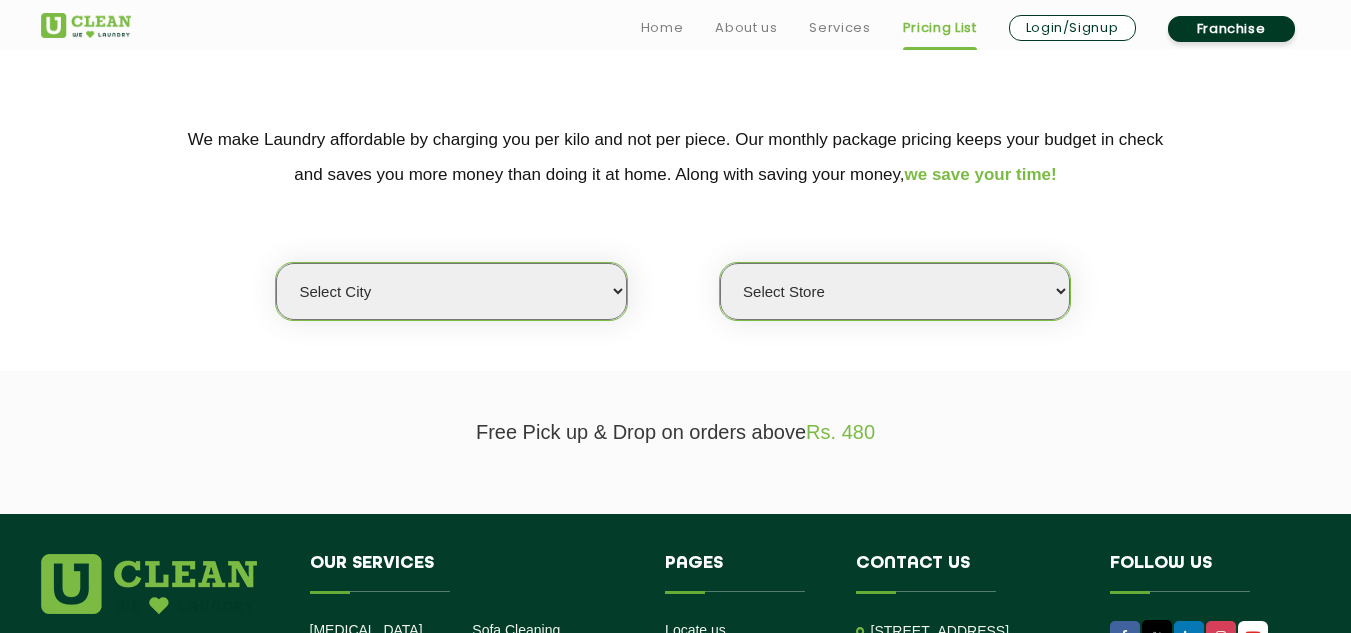 scroll, scrollTop: 400, scrollLeft: 0, axis: vertical 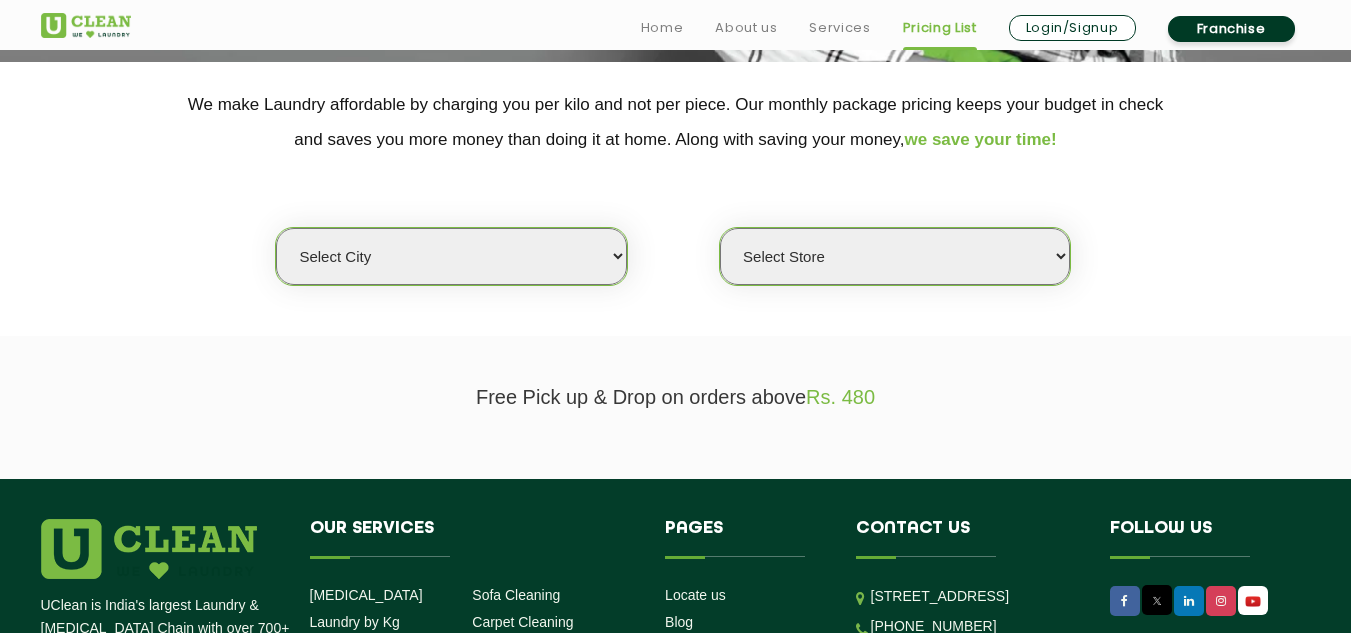 click on "Select city [GEOGRAPHIC_DATA] [GEOGRAPHIC_DATA] [GEOGRAPHIC_DATA] [GEOGRAPHIC_DATA] [GEOGRAPHIC_DATA] [GEOGRAPHIC_DATA] [GEOGRAPHIC_DATA] - [GEOGRAPHIC_DATA] Select [GEOGRAPHIC_DATA] [GEOGRAPHIC_DATA] [GEOGRAPHIC_DATA] [GEOGRAPHIC_DATA] [GEOGRAPHIC_DATA] [GEOGRAPHIC_DATA] [GEOGRAPHIC_DATA] [GEOGRAPHIC_DATA] [GEOGRAPHIC_DATA] [GEOGRAPHIC_DATA] [GEOGRAPHIC_DATA] [GEOGRAPHIC_DATA] [GEOGRAPHIC_DATA] [GEOGRAPHIC_DATA] [GEOGRAPHIC_DATA] [GEOGRAPHIC_DATA] [GEOGRAPHIC_DATA] [GEOGRAPHIC_DATA] [GEOGRAPHIC_DATA] [GEOGRAPHIC_DATA] [GEOGRAPHIC_DATA] [GEOGRAPHIC_DATA] [GEOGRAPHIC_DATA] [GEOGRAPHIC_DATA] [GEOGRAPHIC_DATA] [GEOGRAPHIC_DATA] [GEOGRAPHIC_DATA] [GEOGRAPHIC_DATA] [GEOGRAPHIC_DATA] [GEOGRAPHIC_DATA] [GEOGRAPHIC_DATA] [GEOGRAPHIC_DATA] [GEOGRAPHIC_DATA] [GEOGRAPHIC_DATA] [GEOGRAPHIC_DATA] [GEOGRAPHIC_DATA] [GEOGRAPHIC_DATA] [GEOGRAPHIC_DATA] [GEOGRAPHIC_DATA] [GEOGRAPHIC_DATA] [GEOGRAPHIC_DATA] [GEOGRAPHIC_DATA] [GEOGRAPHIC_DATA] [GEOGRAPHIC_DATA] [GEOGRAPHIC_DATA] [GEOGRAPHIC_DATA] [GEOGRAPHIC_DATA] [GEOGRAPHIC_DATA] [GEOGRAPHIC_DATA] [GEOGRAPHIC_DATA] [GEOGRAPHIC_DATA] [GEOGRAPHIC_DATA] [GEOGRAPHIC_DATA] [GEOGRAPHIC_DATA] [GEOGRAPHIC_DATA] [GEOGRAPHIC_DATA] [GEOGRAPHIC_DATA] [GEOGRAPHIC_DATA] [GEOGRAPHIC_DATA] [GEOGRAPHIC_DATA] [GEOGRAPHIC_DATA] [GEOGRAPHIC_DATA] [GEOGRAPHIC_DATA] [GEOGRAPHIC_DATA] [GEOGRAPHIC_DATA] [GEOGRAPHIC_DATA] [GEOGRAPHIC_DATA] [GEOGRAPHIC_DATA] [GEOGRAPHIC_DATA] [GEOGRAPHIC_DATA] [GEOGRAPHIC_DATA] [GEOGRAPHIC_DATA] [GEOGRAPHIC_DATA] [GEOGRAPHIC_DATA] [GEOGRAPHIC_DATA] [GEOGRAPHIC_DATA] [GEOGRAPHIC_DATA] [GEOGRAPHIC_DATA] [GEOGRAPHIC_DATA] - Select [GEOGRAPHIC_DATA] [GEOGRAPHIC_DATA] [GEOGRAPHIC_DATA] [GEOGRAPHIC_DATA] [GEOGRAPHIC_DATA] [GEOGRAPHIC_DATA] [GEOGRAPHIC_DATA] [GEOGRAPHIC_DATA] [GEOGRAPHIC_DATA] [GEOGRAPHIC_DATA] [GEOGRAPHIC_DATA] [GEOGRAPHIC_DATA] [GEOGRAPHIC_DATA] [GEOGRAPHIC_DATA] [GEOGRAPHIC_DATA] [GEOGRAPHIC_DATA] [GEOGRAPHIC_DATA] [GEOGRAPHIC_DATA] [GEOGRAPHIC_DATA] [GEOGRAPHIC_DATA] [GEOGRAPHIC_DATA] [GEOGRAPHIC_DATA] [GEOGRAPHIC_DATA] [GEOGRAPHIC_DATA] [GEOGRAPHIC_DATA] [GEOGRAPHIC_DATA] [GEOGRAPHIC_DATA] [GEOGRAPHIC_DATA] [GEOGRAPHIC_DATA] [GEOGRAPHIC_DATA] [GEOGRAPHIC_DATA]" at bounding box center [451, 256] 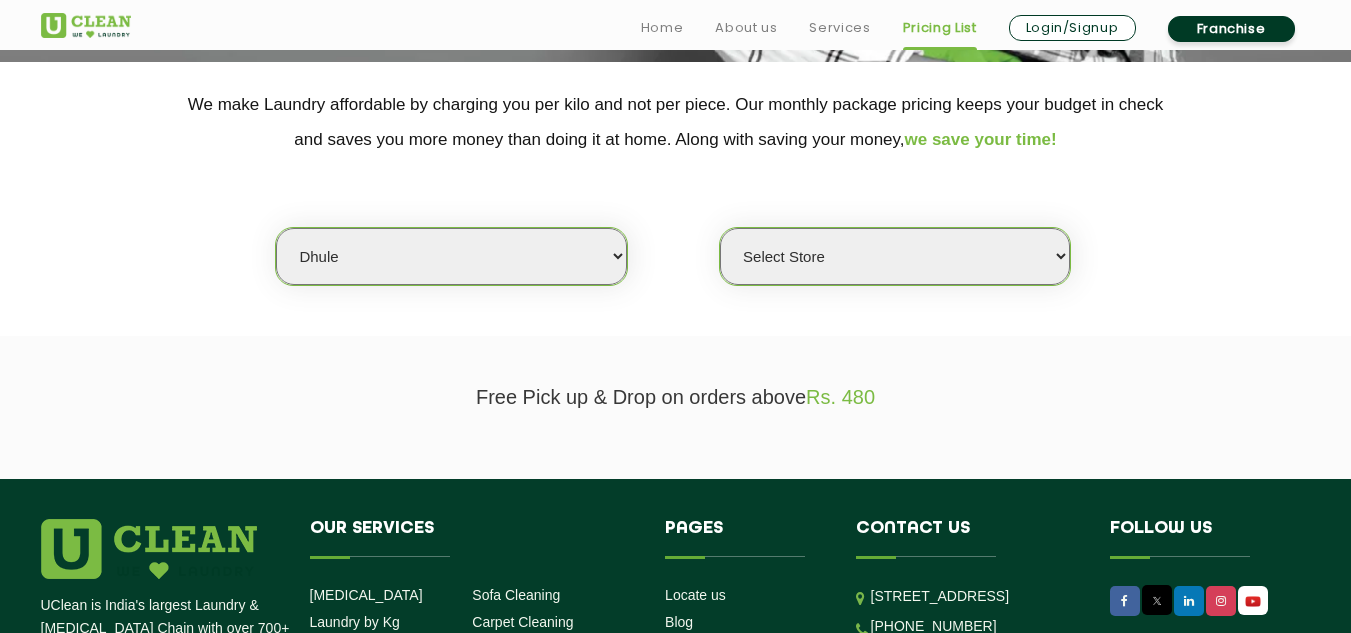 click on "Select city [GEOGRAPHIC_DATA] [GEOGRAPHIC_DATA] [GEOGRAPHIC_DATA] [GEOGRAPHIC_DATA] [GEOGRAPHIC_DATA] [GEOGRAPHIC_DATA] [GEOGRAPHIC_DATA] - [GEOGRAPHIC_DATA] Select [GEOGRAPHIC_DATA] [GEOGRAPHIC_DATA] [GEOGRAPHIC_DATA] [GEOGRAPHIC_DATA] [GEOGRAPHIC_DATA] [GEOGRAPHIC_DATA] [GEOGRAPHIC_DATA] [GEOGRAPHIC_DATA] [GEOGRAPHIC_DATA] [GEOGRAPHIC_DATA] [GEOGRAPHIC_DATA] [GEOGRAPHIC_DATA] [GEOGRAPHIC_DATA] [GEOGRAPHIC_DATA] [GEOGRAPHIC_DATA] [GEOGRAPHIC_DATA] [GEOGRAPHIC_DATA] [GEOGRAPHIC_DATA] [GEOGRAPHIC_DATA] [GEOGRAPHIC_DATA] [GEOGRAPHIC_DATA] [GEOGRAPHIC_DATA] [GEOGRAPHIC_DATA] [GEOGRAPHIC_DATA] [GEOGRAPHIC_DATA] [GEOGRAPHIC_DATA] [GEOGRAPHIC_DATA] [GEOGRAPHIC_DATA] [GEOGRAPHIC_DATA] [GEOGRAPHIC_DATA] [GEOGRAPHIC_DATA] [GEOGRAPHIC_DATA] [GEOGRAPHIC_DATA] [GEOGRAPHIC_DATA] [GEOGRAPHIC_DATA] [GEOGRAPHIC_DATA] [GEOGRAPHIC_DATA] [GEOGRAPHIC_DATA] [GEOGRAPHIC_DATA] [GEOGRAPHIC_DATA] [GEOGRAPHIC_DATA] [GEOGRAPHIC_DATA] [GEOGRAPHIC_DATA] [GEOGRAPHIC_DATA] [GEOGRAPHIC_DATA] [GEOGRAPHIC_DATA] [GEOGRAPHIC_DATA] [GEOGRAPHIC_DATA] [GEOGRAPHIC_DATA] [GEOGRAPHIC_DATA] [GEOGRAPHIC_DATA] [GEOGRAPHIC_DATA] [GEOGRAPHIC_DATA] [GEOGRAPHIC_DATA] [GEOGRAPHIC_DATA] [GEOGRAPHIC_DATA] [GEOGRAPHIC_DATA] [GEOGRAPHIC_DATA] [GEOGRAPHIC_DATA] [GEOGRAPHIC_DATA] [GEOGRAPHIC_DATA] [GEOGRAPHIC_DATA] [GEOGRAPHIC_DATA] [GEOGRAPHIC_DATA] [GEOGRAPHIC_DATA] [GEOGRAPHIC_DATA] [GEOGRAPHIC_DATA] [GEOGRAPHIC_DATA] [GEOGRAPHIC_DATA] [GEOGRAPHIC_DATA] [GEOGRAPHIC_DATA] [GEOGRAPHIC_DATA] [GEOGRAPHIC_DATA] [GEOGRAPHIC_DATA] [GEOGRAPHIC_DATA] [GEOGRAPHIC_DATA] [GEOGRAPHIC_DATA] [GEOGRAPHIC_DATA] [GEOGRAPHIC_DATA] - Select [GEOGRAPHIC_DATA] [GEOGRAPHIC_DATA] [GEOGRAPHIC_DATA] [GEOGRAPHIC_DATA] [GEOGRAPHIC_DATA] [GEOGRAPHIC_DATA] [GEOGRAPHIC_DATA] [GEOGRAPHIC_DATA] [GEOGRAPHIC_DATA] [GEOGRAPHIC_DATA] [GEOGRAPHIC_DATA] [GEOGRAPHIC_DATA] [GEOGRAPHIC_DATA] [GEOGRAPHIC_DATA] [GEOGRAPHIC_DATA] [GEOGRAPHIC_DATA] [GEOGRAPHIC_DATA] [GEOGRAPHIC_DATA] [GEOGRAPHIC_DATA] [GEOGRAPHIC_DATA] [GEOGRAPHIC_DATA] [GEOGRAPHIC_DATA] [GEOGRAPHIC_DATA] [GEOGRAPHIC_DATA] [GEOGRAPHIC_DATA] [GEOGRAPHIC_DATA] [GEOGRAPHIC_DATA] [GEOGRAPHIC_DATA] [GEOGRAPHIC_DATA] [GEOGRAPHIC_DATA] [GEOGRAPHIC_DATA]" at bounding box center (451, 256) 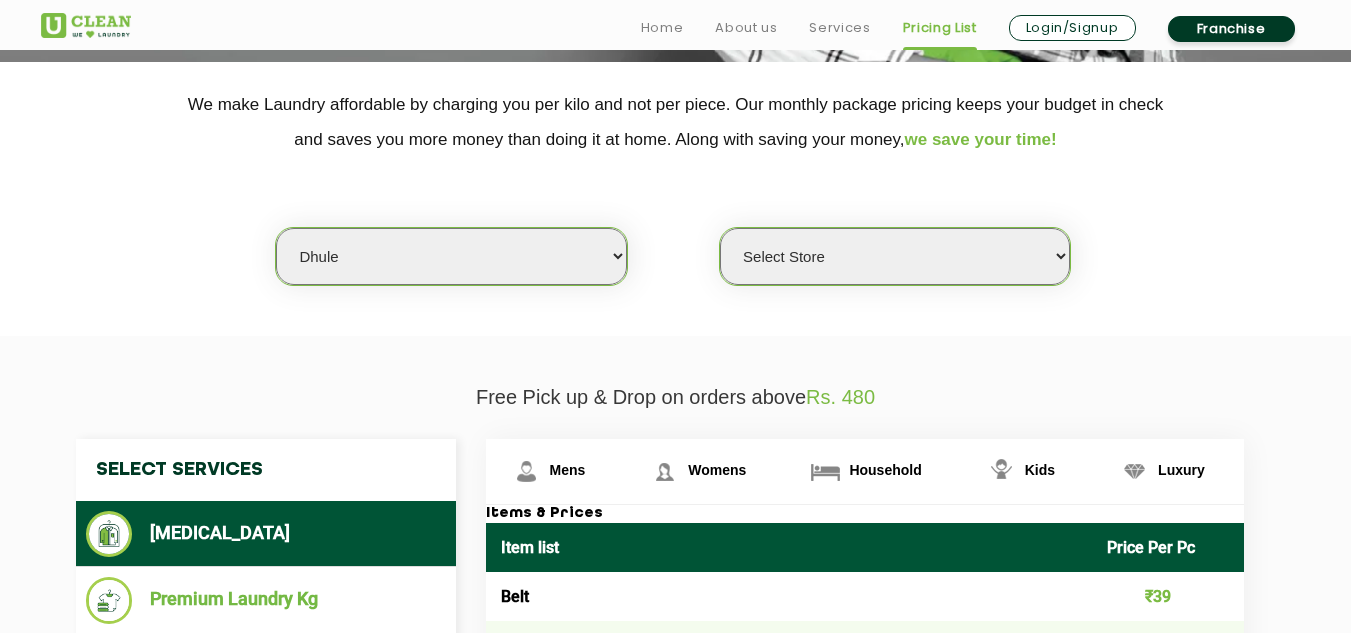 click on "Select Store [GEOGRAPHIC_DATA]" at bounding box center (895, 256) 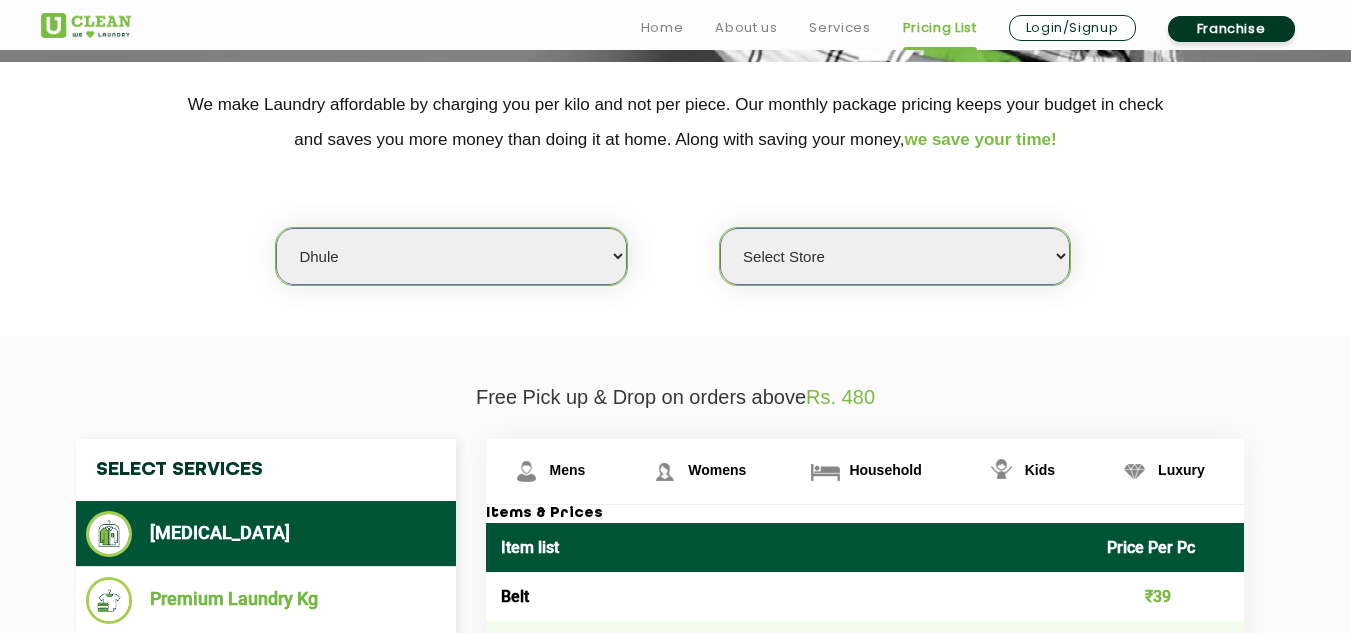 select on "370" 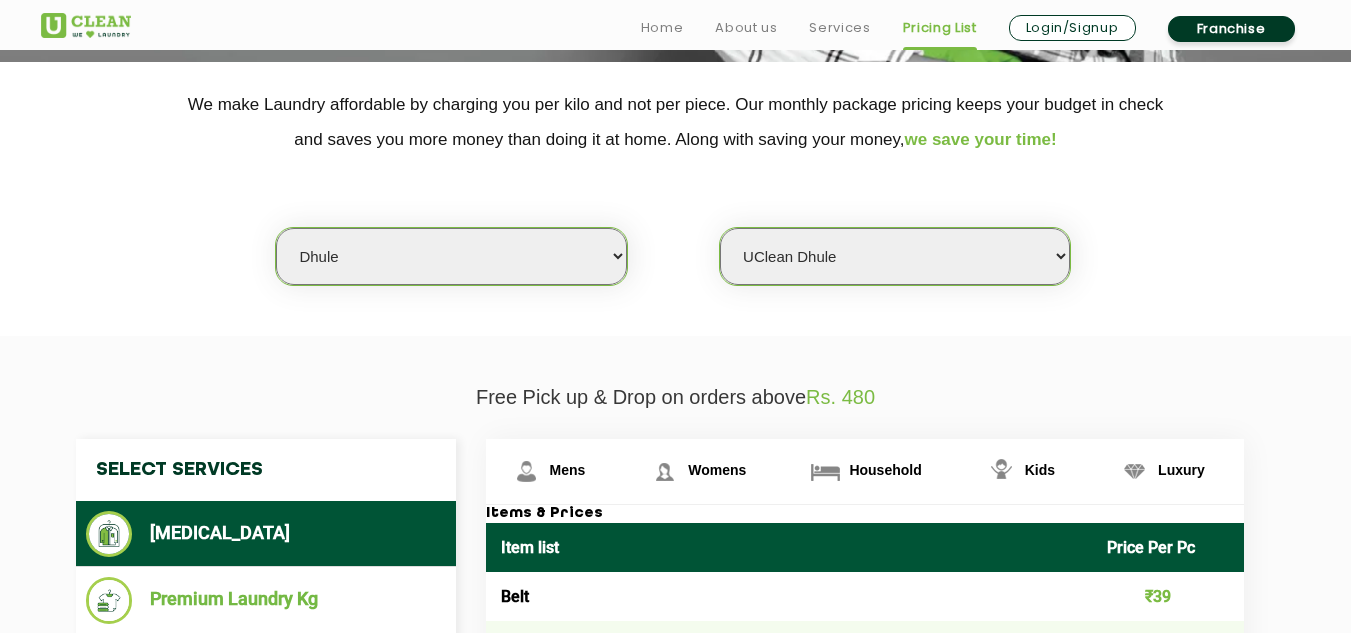 click on "Select Store [GEOGRAPHIC_DATA]" at bounding box center (895, 256) 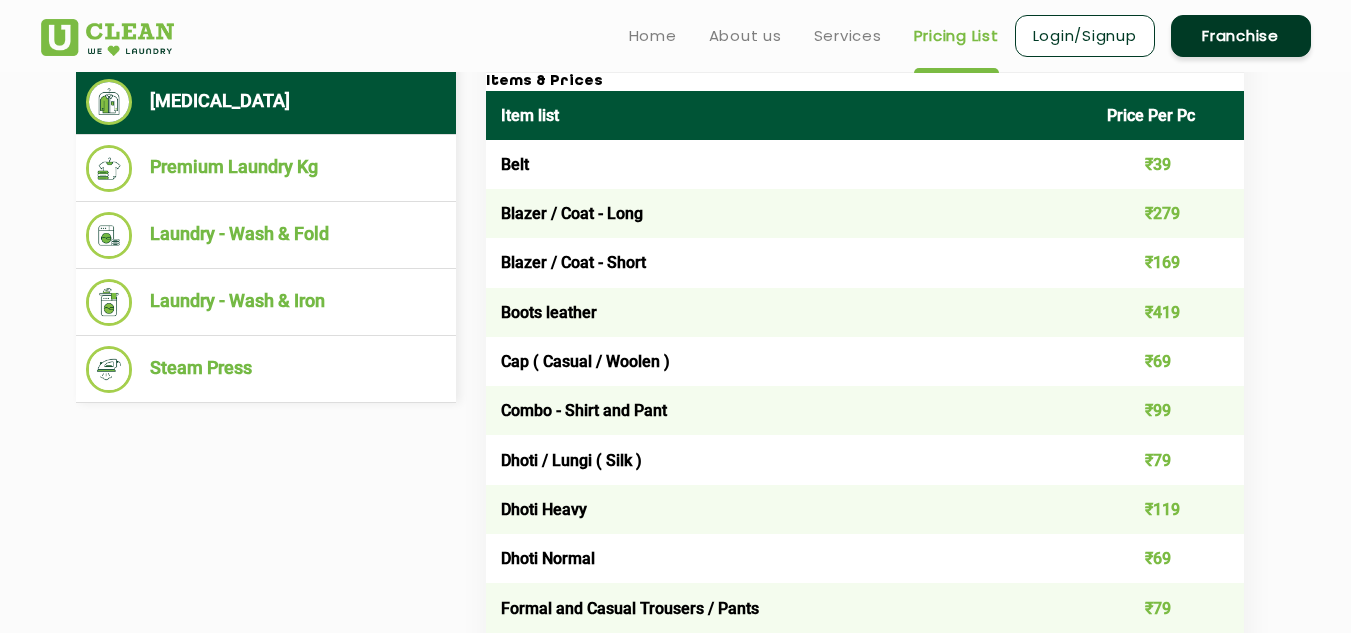 scroll, scrollTop: 700, scrollLeft: 0, axis: vertical 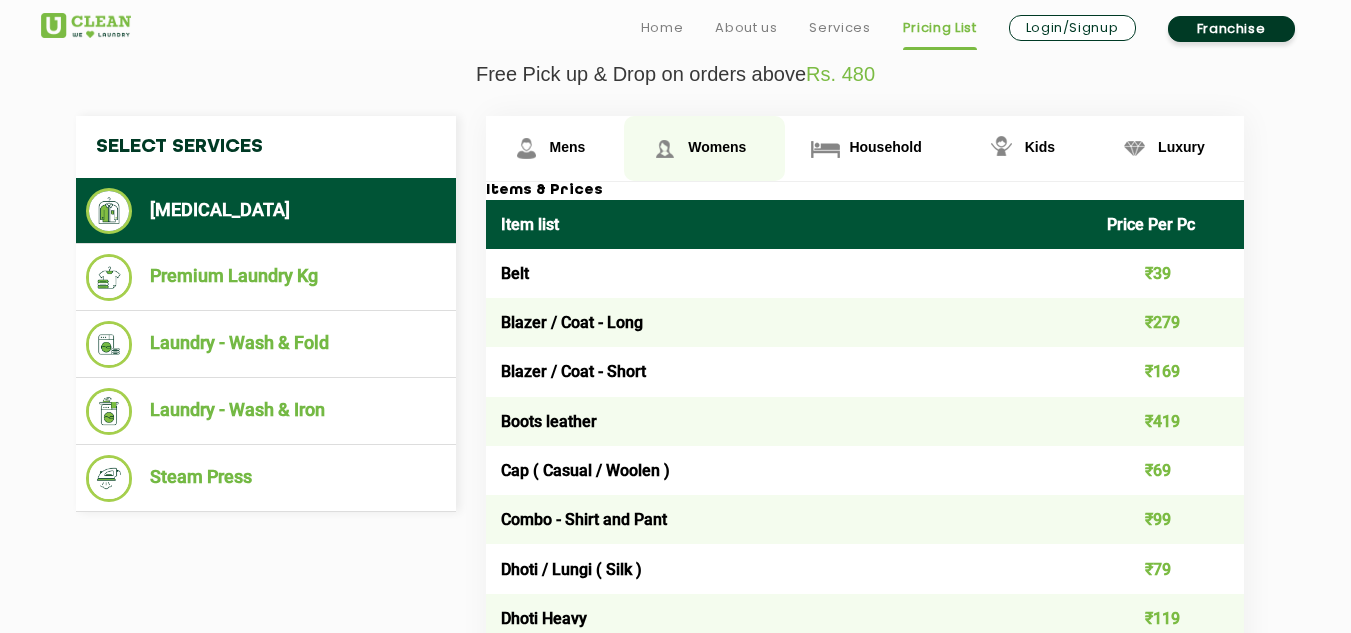 click at bounding box center (526, 148) 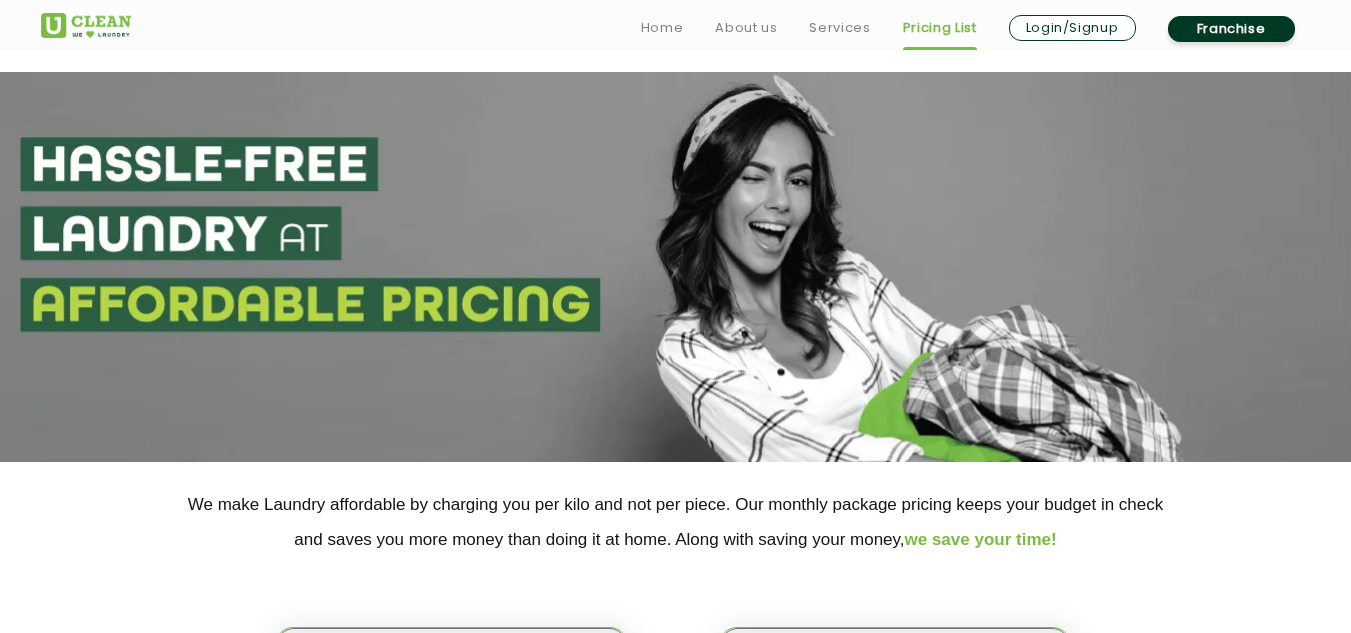 scroll, scrollTop: 500, scrollLeft: 0, axis: vertical 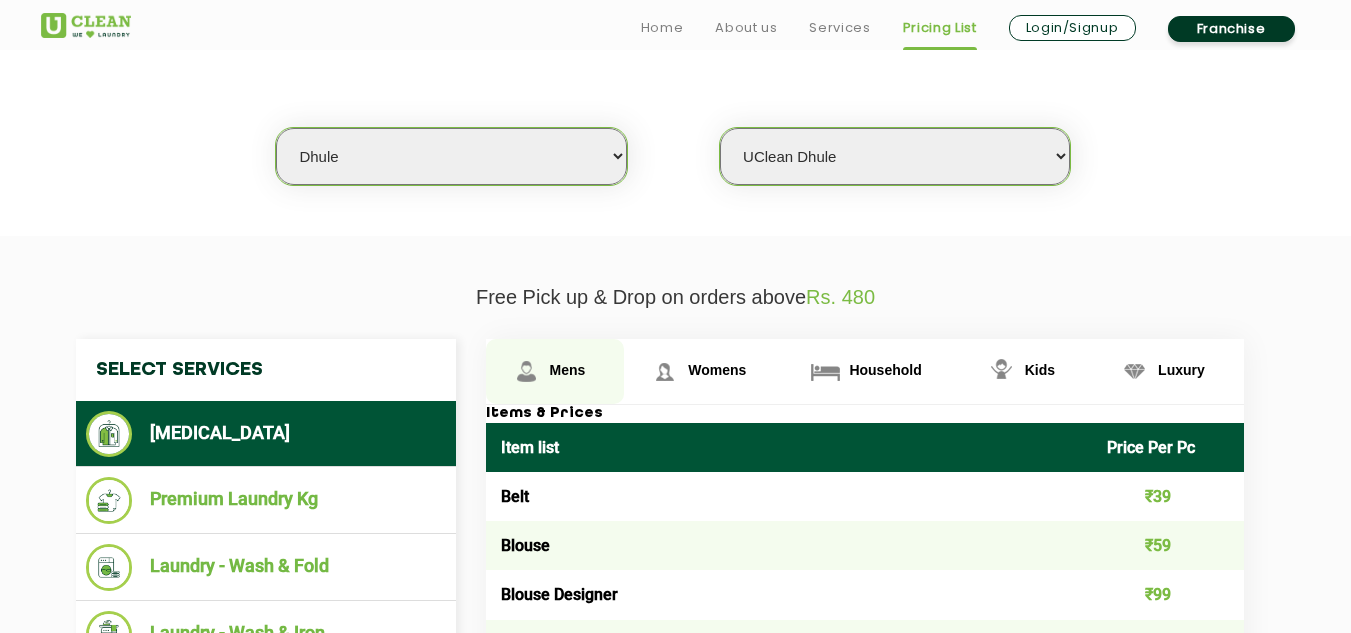 click on "Mens" at bounding box center (568, 370) 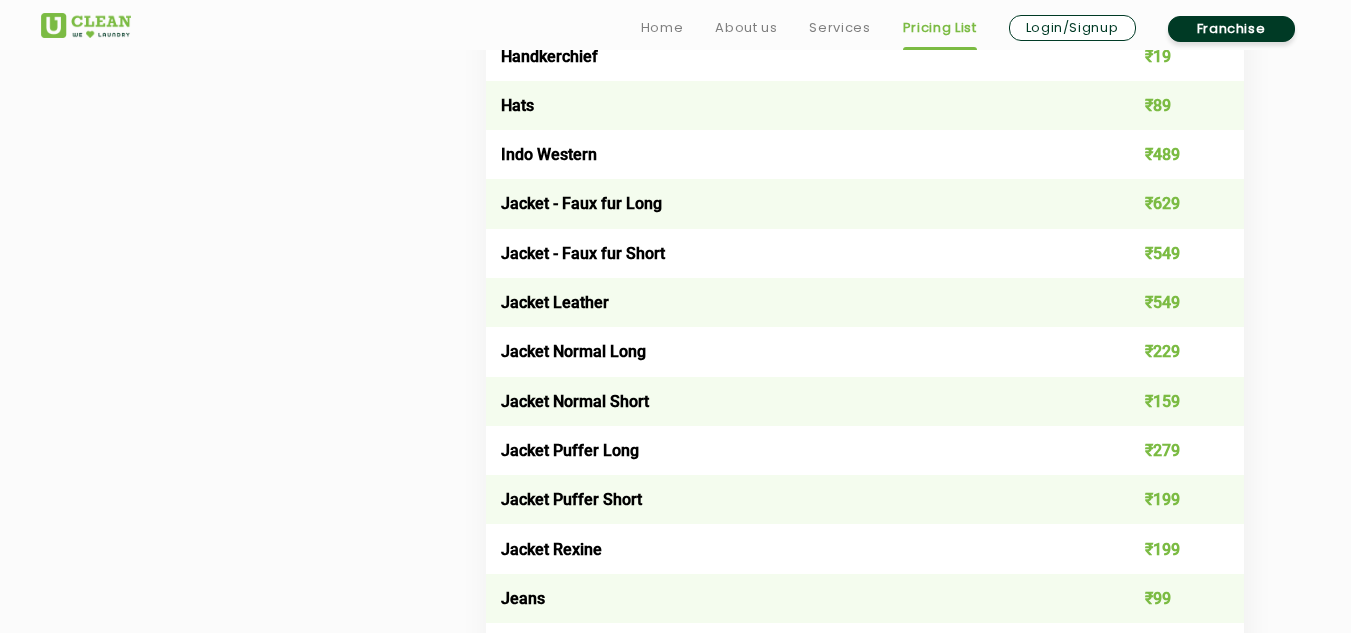 scroll, scrollTop: 1565, scrollLeft: 0, axis: vertical 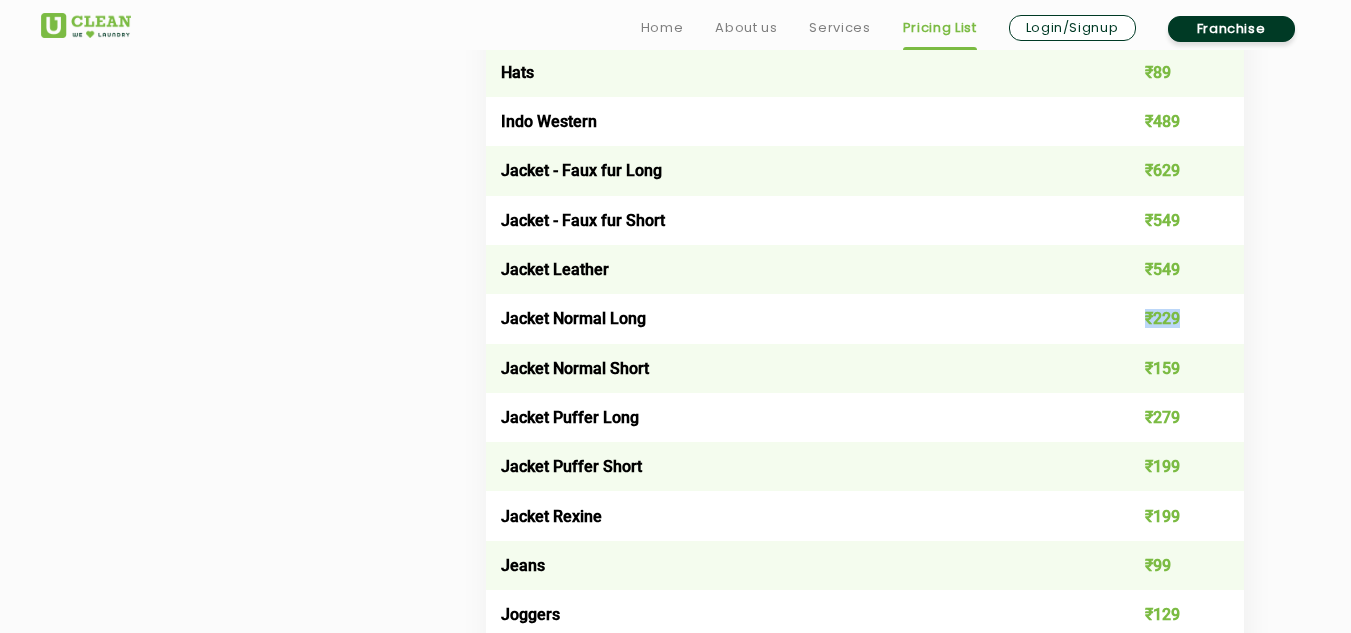 drag, startPoint x: 1141, startPoint y: 315, endPoint x: 1190, endPoint y: 313, distance: 49.0408 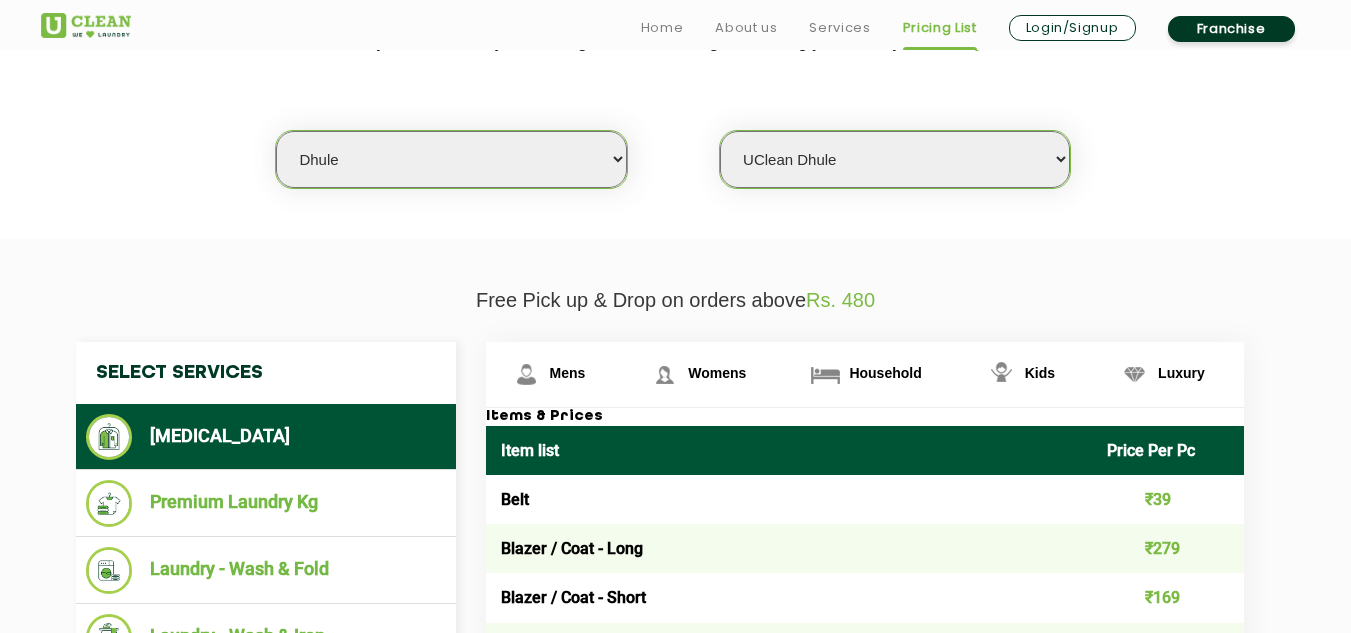 scroll, scrollTop: 565, scrollLeft: 0, axis: vertical 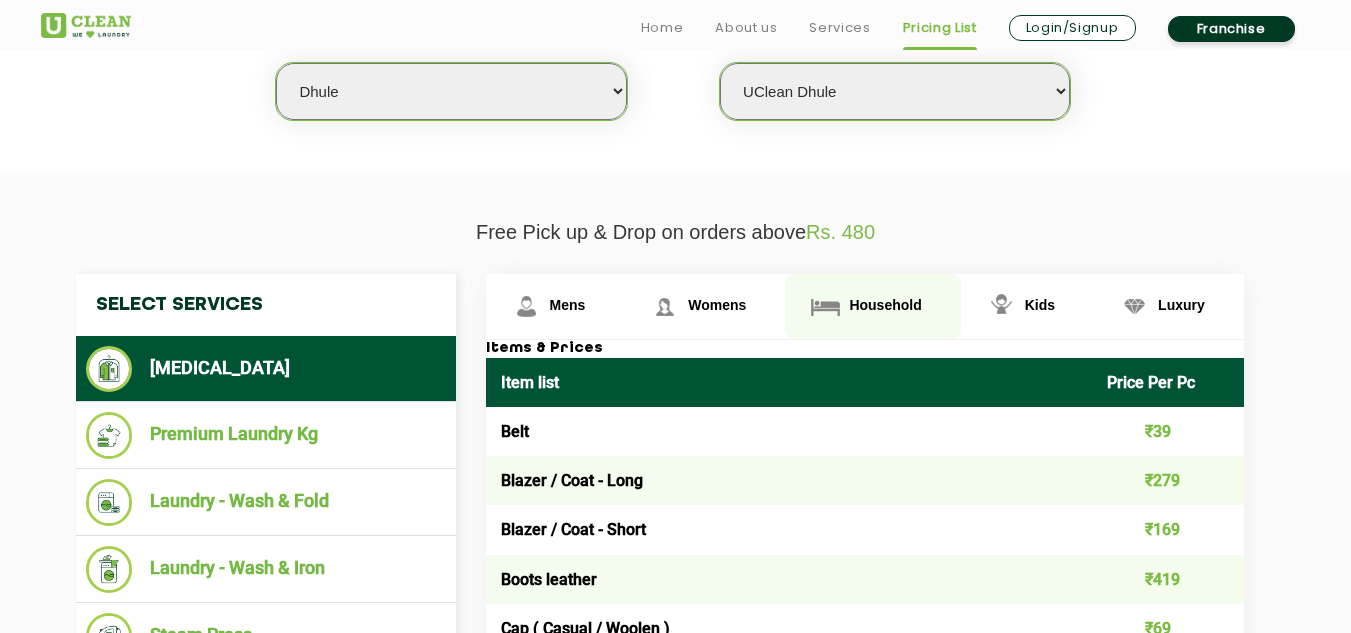 click on "Household" at bounding box center [568, 305] 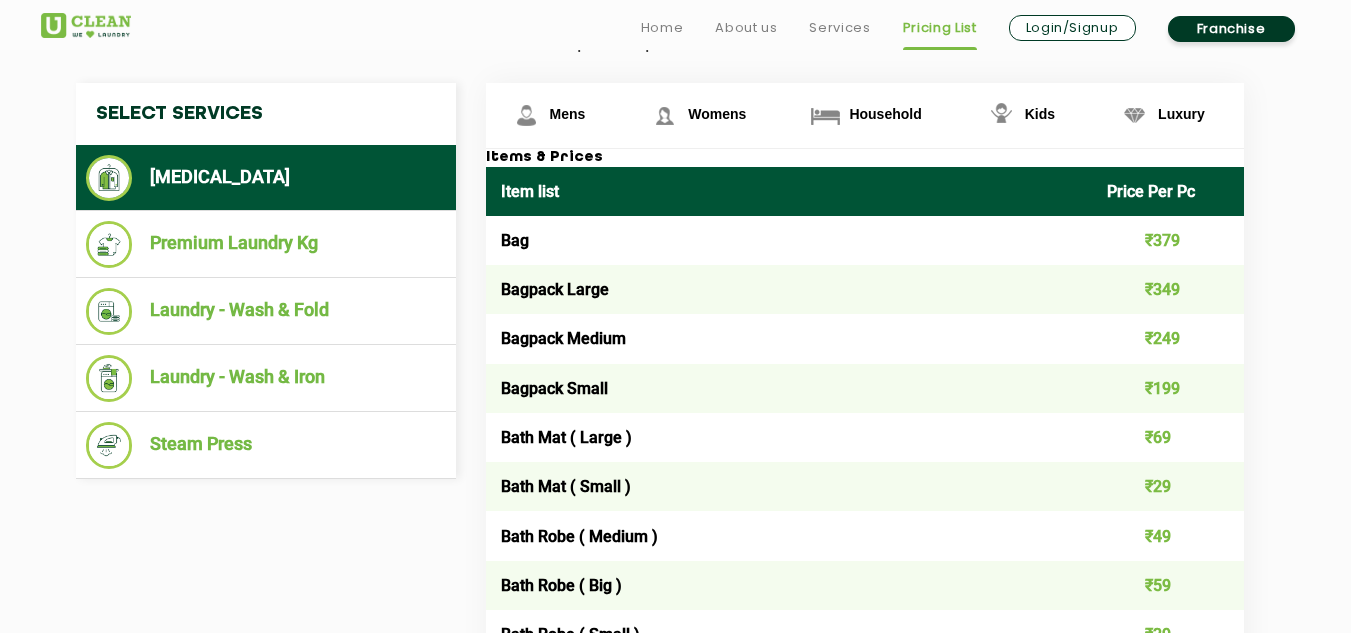 scroll, scrollTop: 773, scrollLeft: 0, axis: vertical 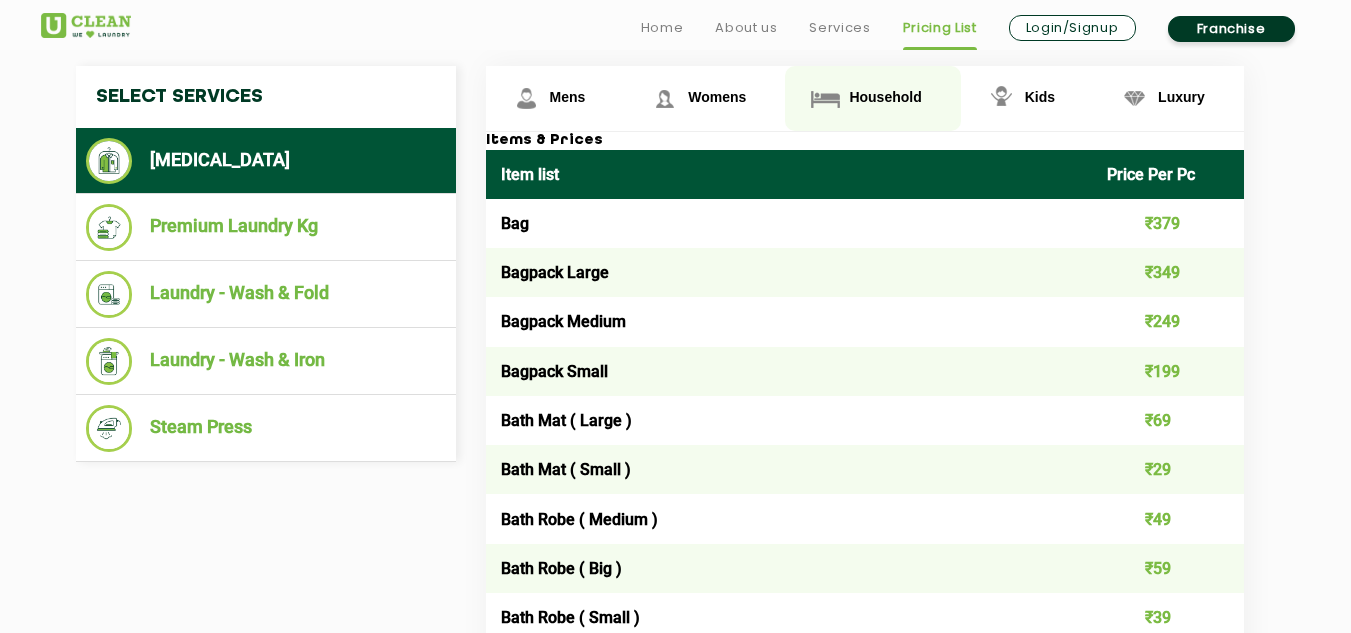 click on "Household" at bounding box center (872, 98) 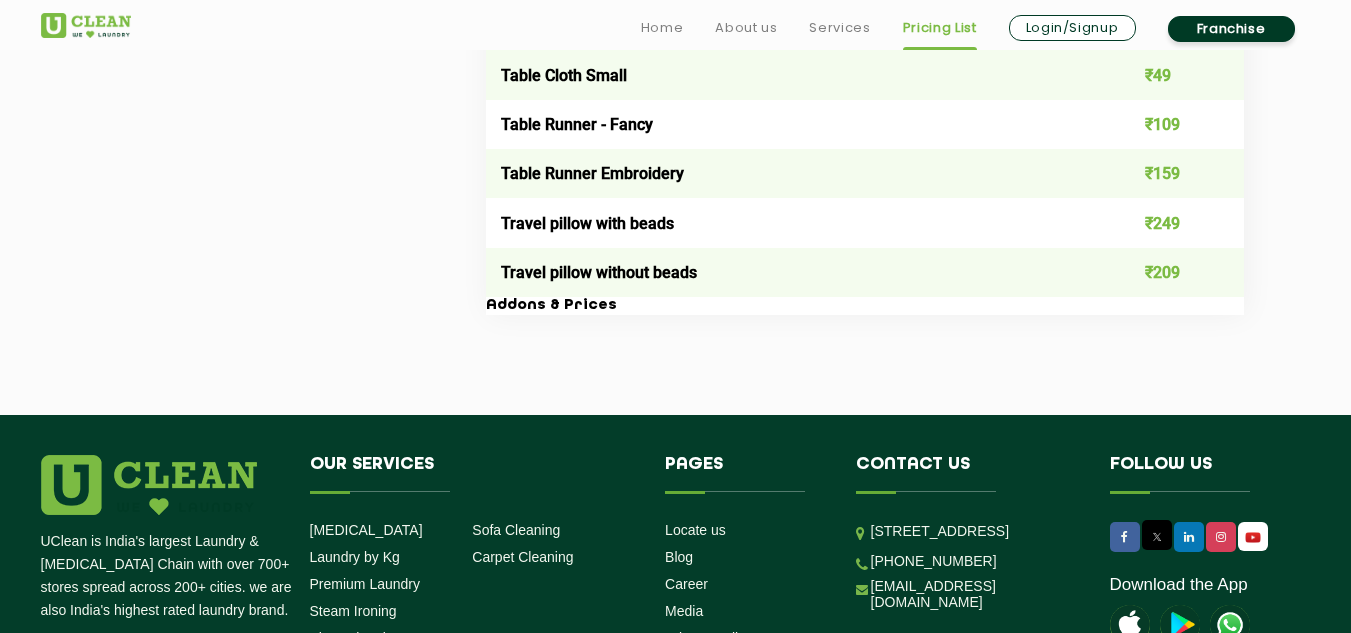 scroll, scrollTop: 3721, scrollLeft: 0, axis: vertical 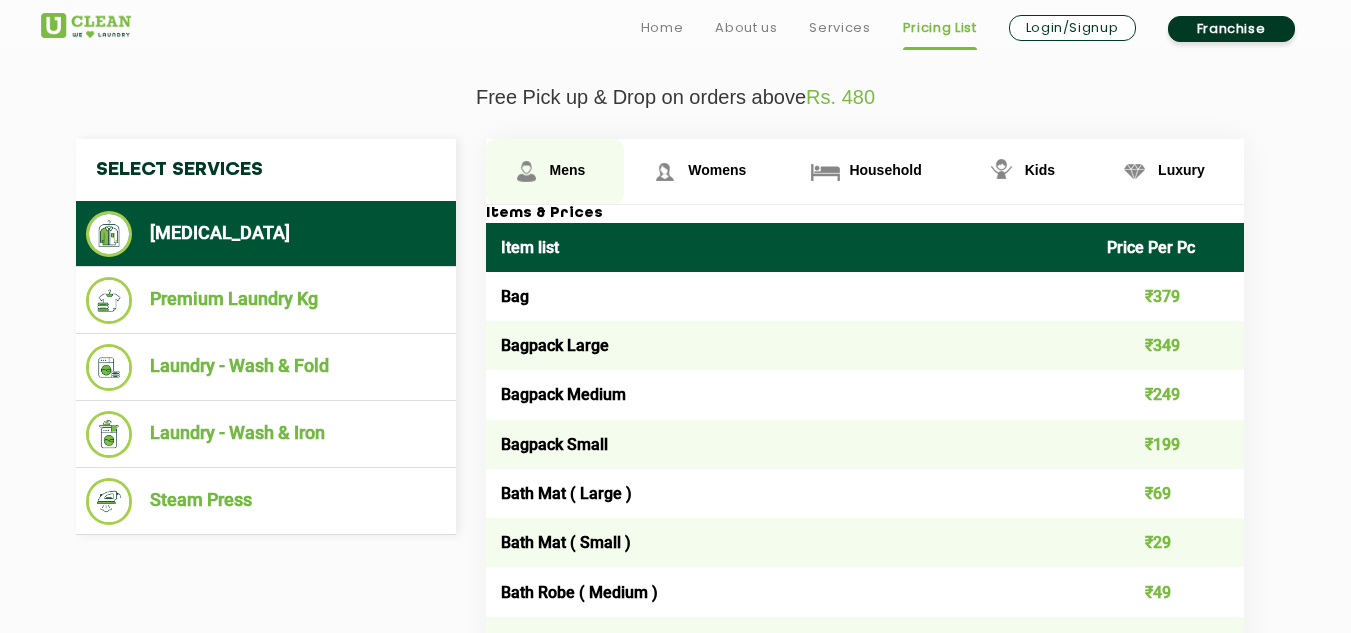click on "Mens" at bounding box center (568, 170) 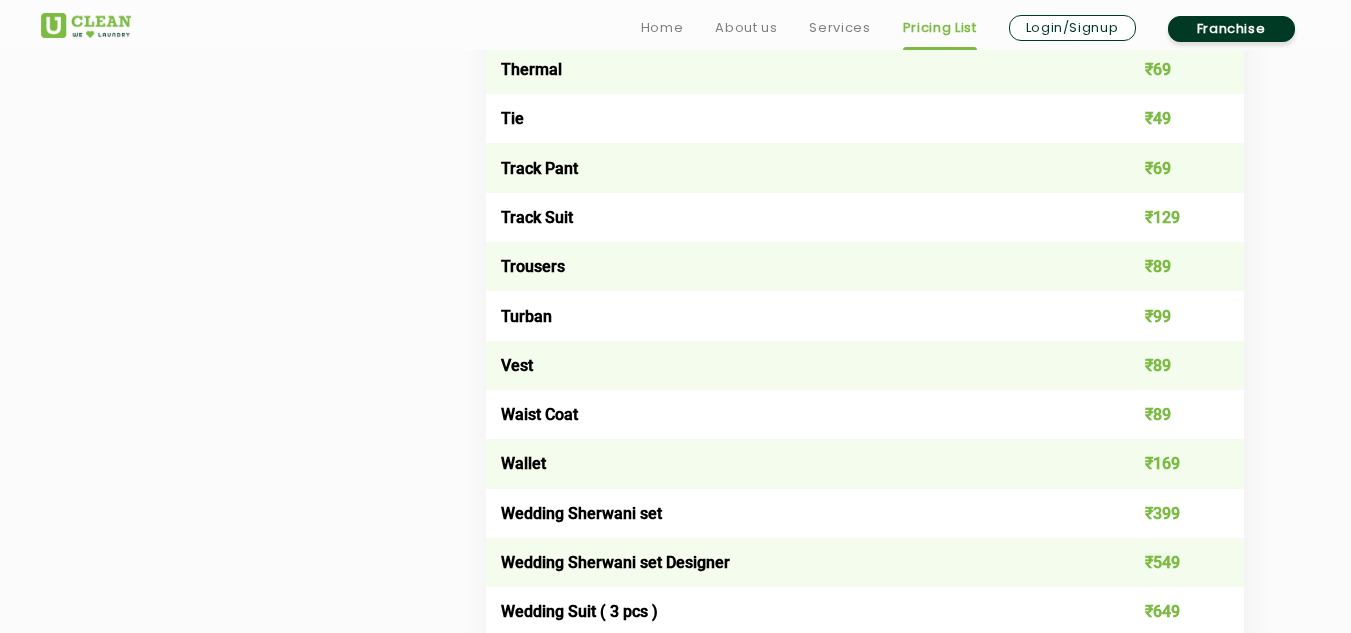 scroll, scrollTop: 730, scrollLeft: 0, axis: vertical 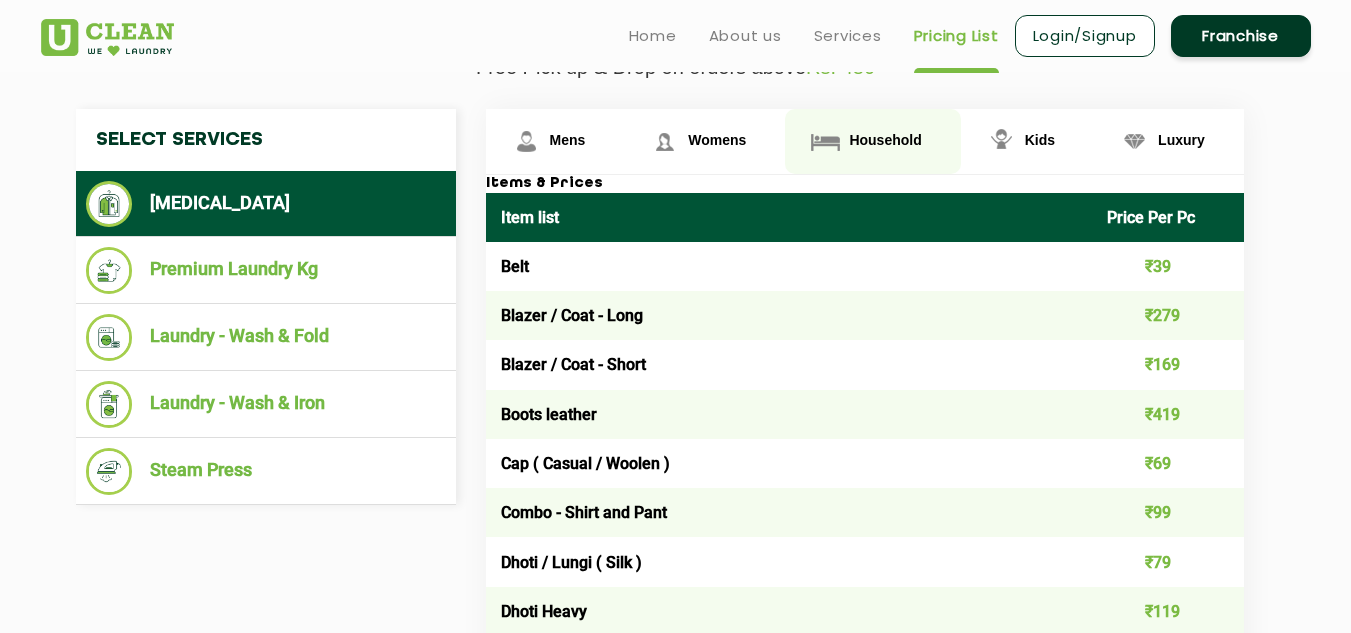 click on "Household" at bounding box center (568, 140) 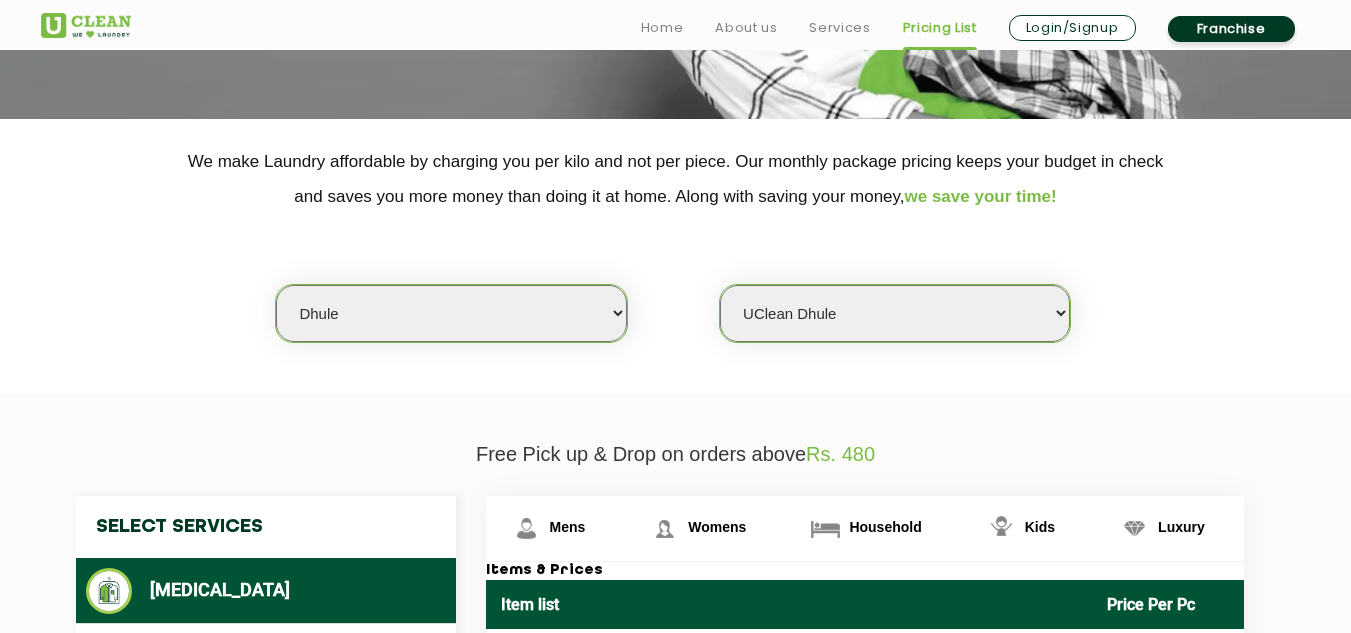 scroll, scrollTop: 592, scrollLeft: 0, axis: vertical 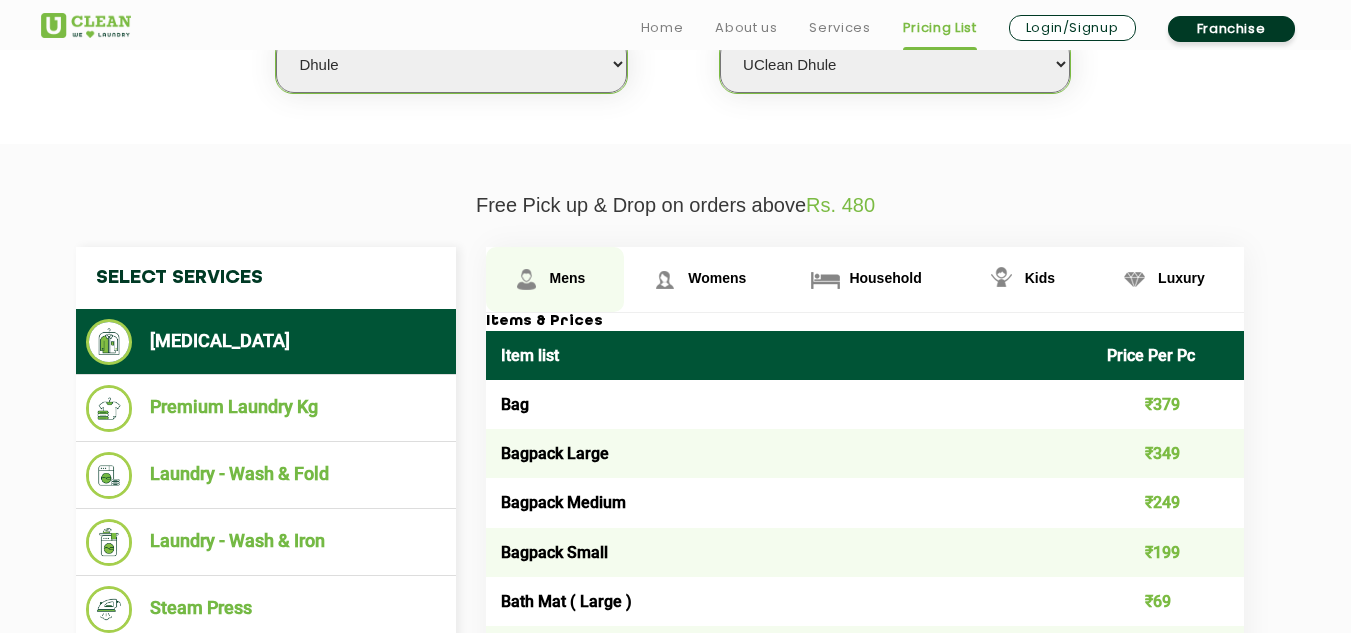 click on "Mens" at bounding box center [555, 279] 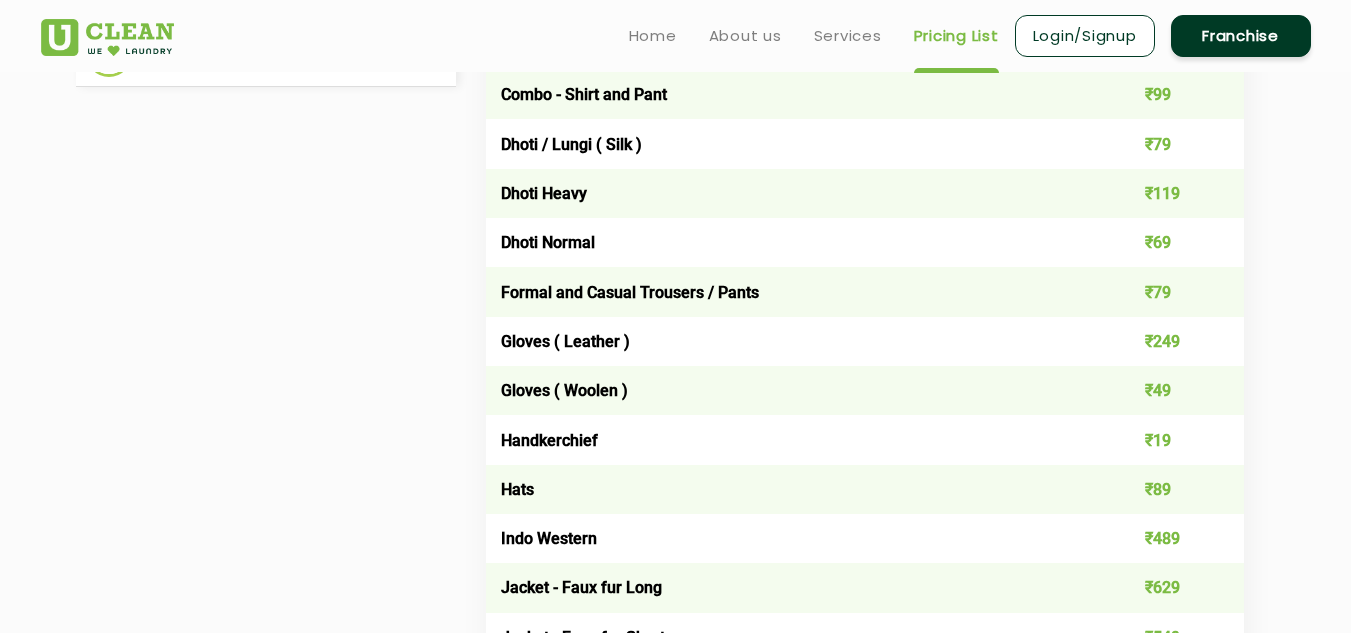 scroll, scrollTop: 836, scrollLeft: 0, axis: vertical 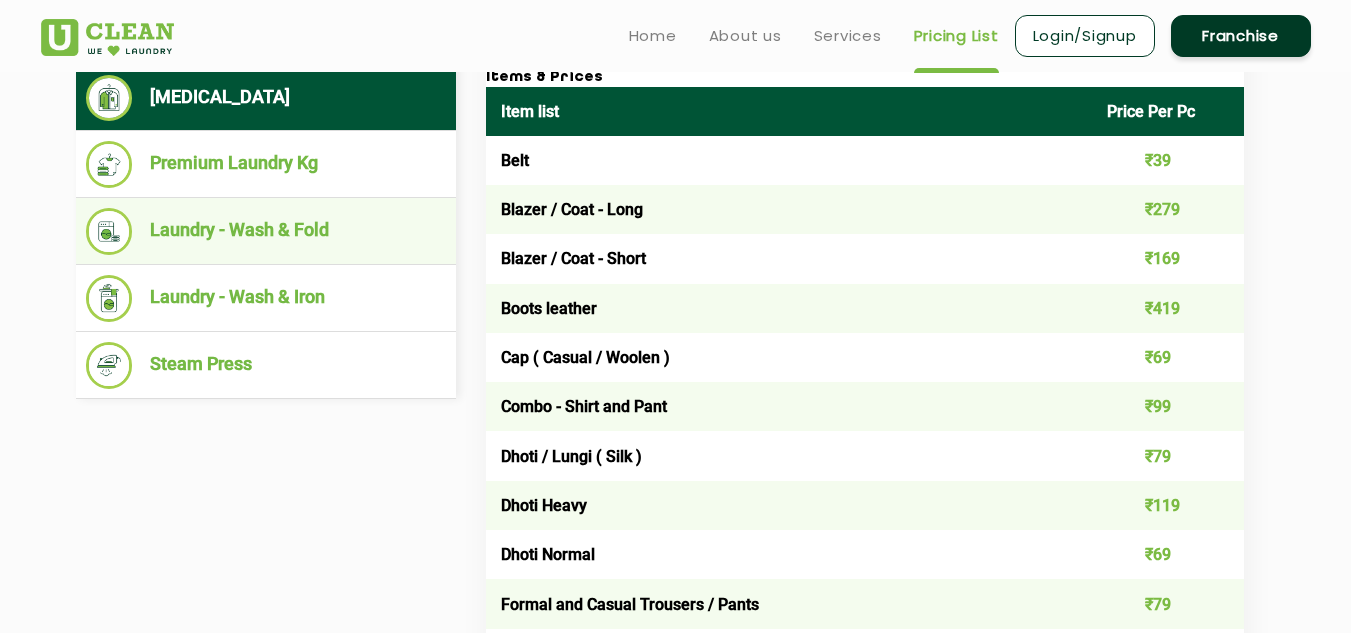 click on "Laundry - Wash & Fold" at bounding box center (266, 231) 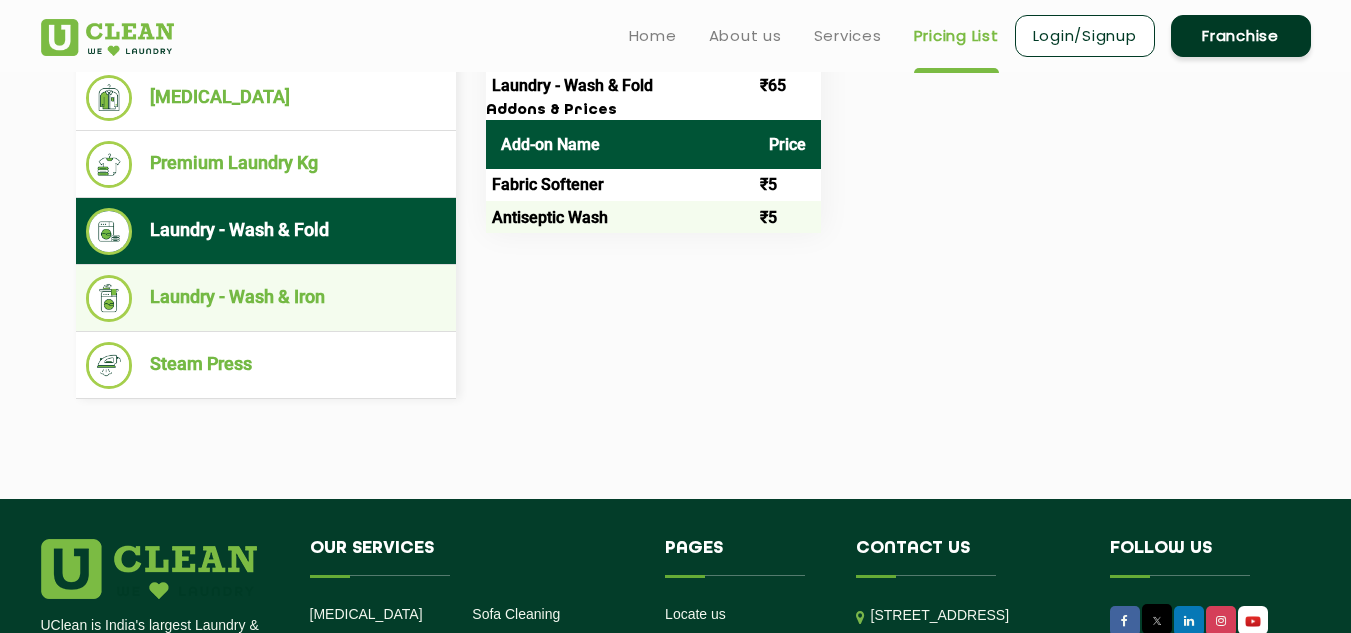 click on "Laundry - Wash & Iron" at bounding box center (266, 298) 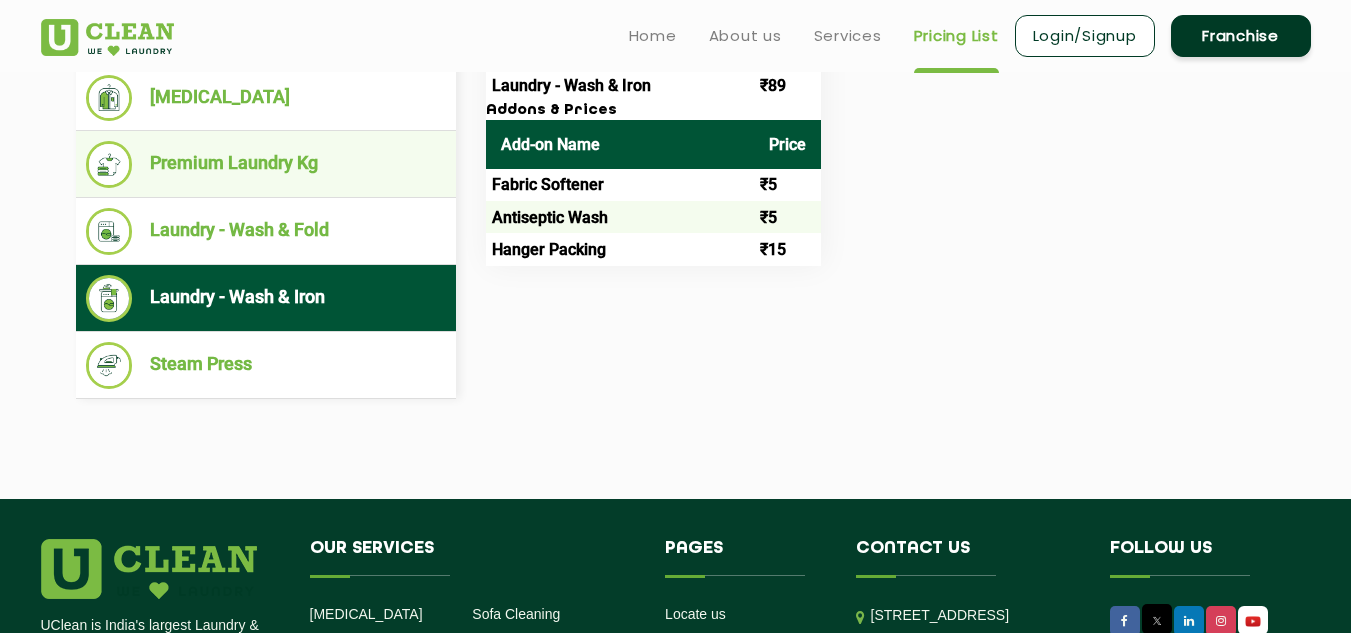 click on "Premium Laundry Kg" at bounding box center (266, 164) 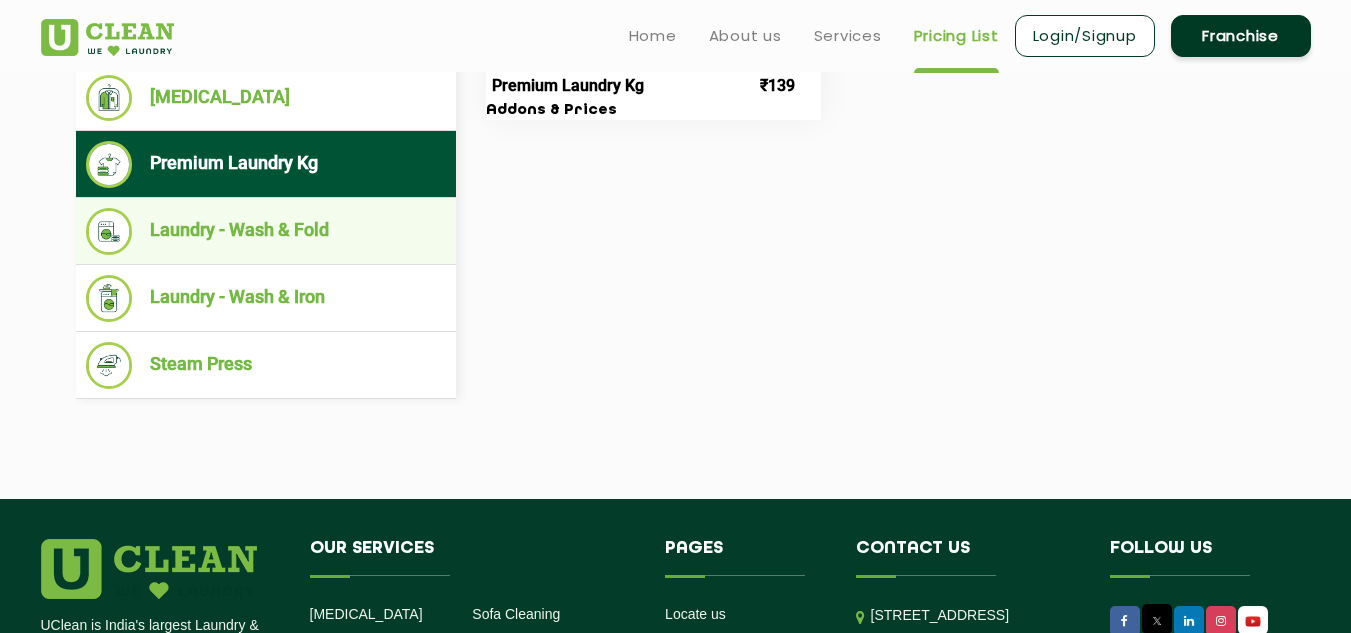 click on "Laundry - Wash & Fold" at bounding box center [266, 231] 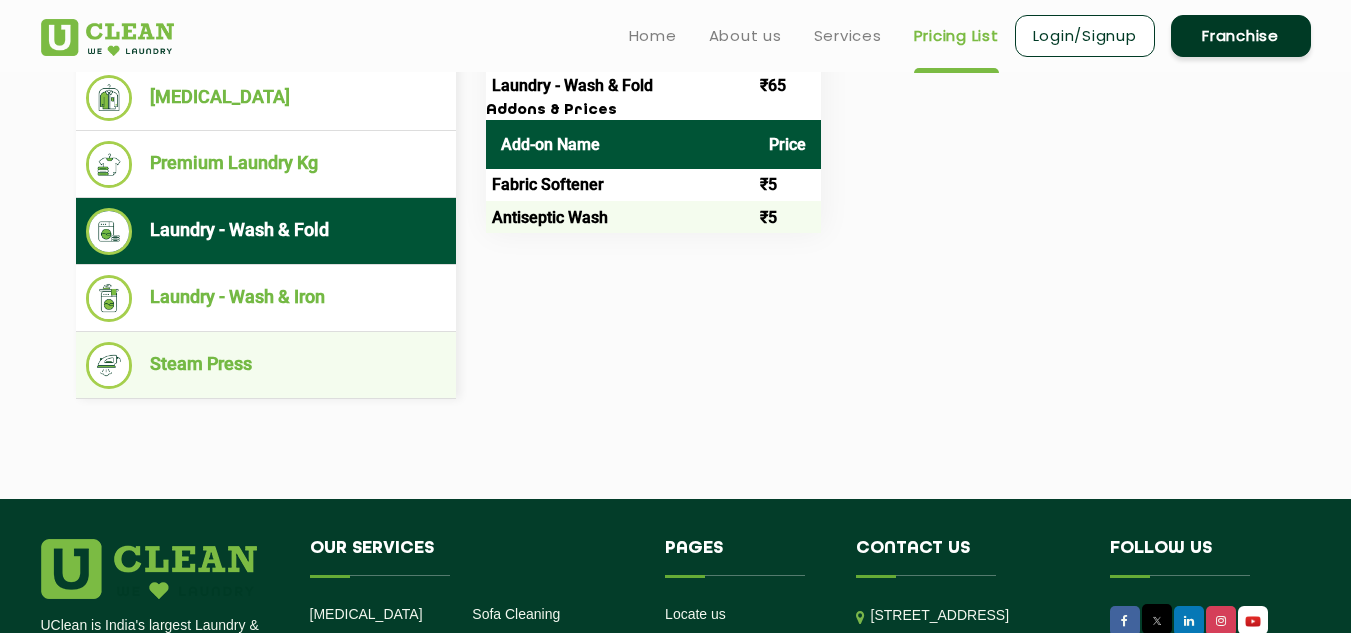 click on "Steam Press" at bounding box center [266, 365] 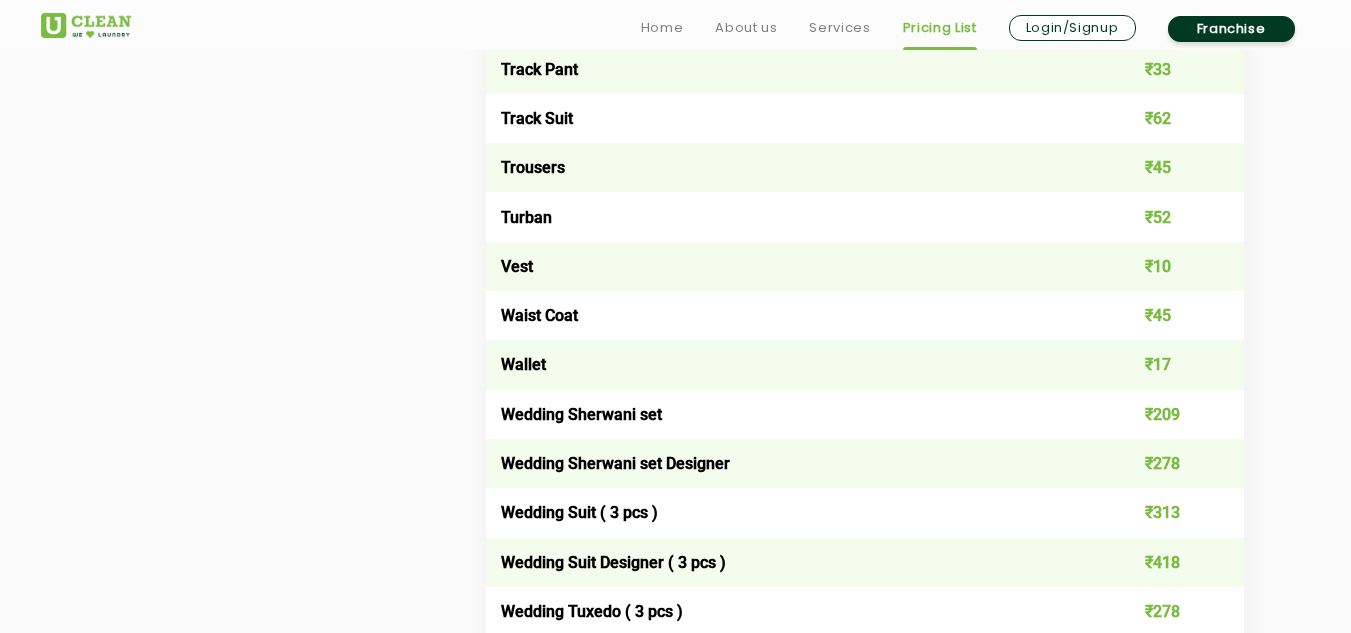scroll, scrollTop: 730, scrollLeft: 0, axis: vertical 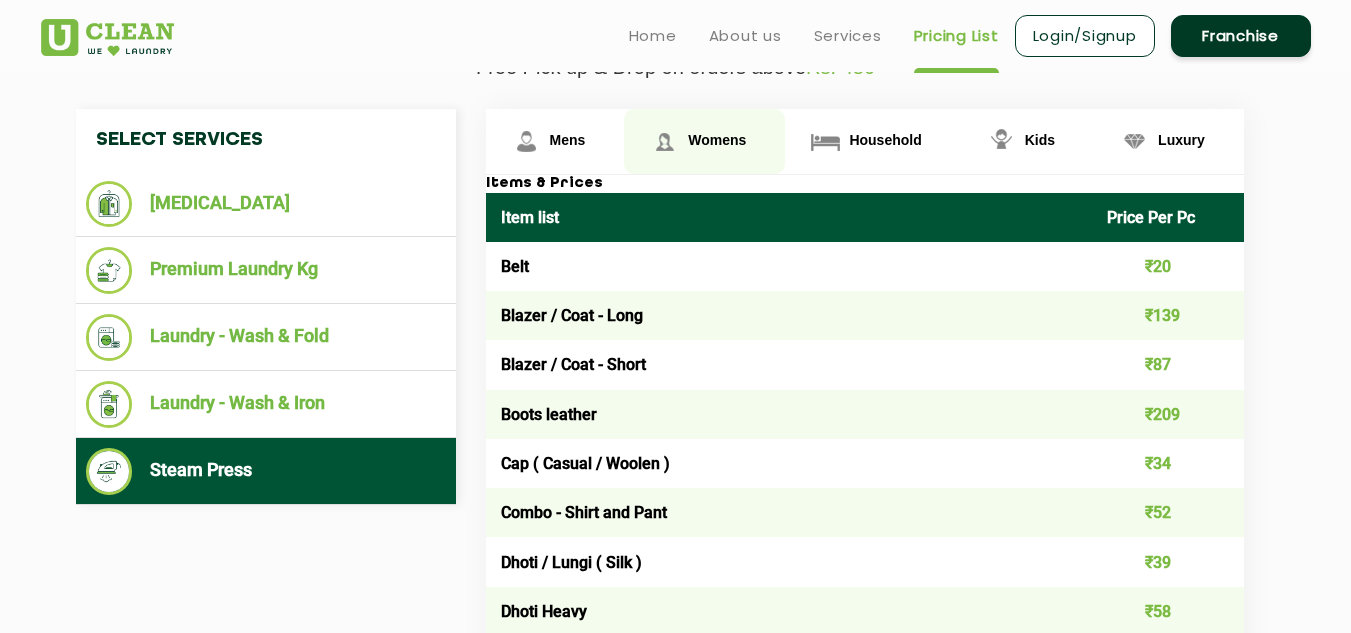 click on "Womens" at bounding box center [568, 140] 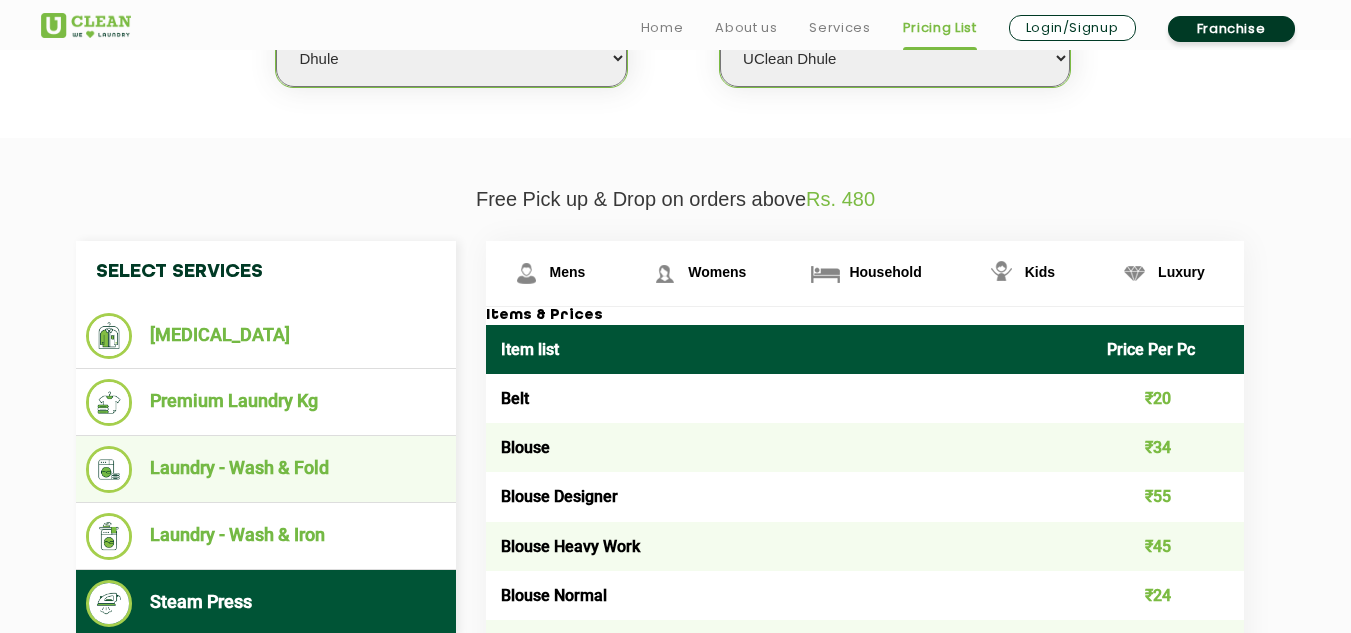 scroll, scrollTop: 711, scrollLeft: 0, axis: vertical 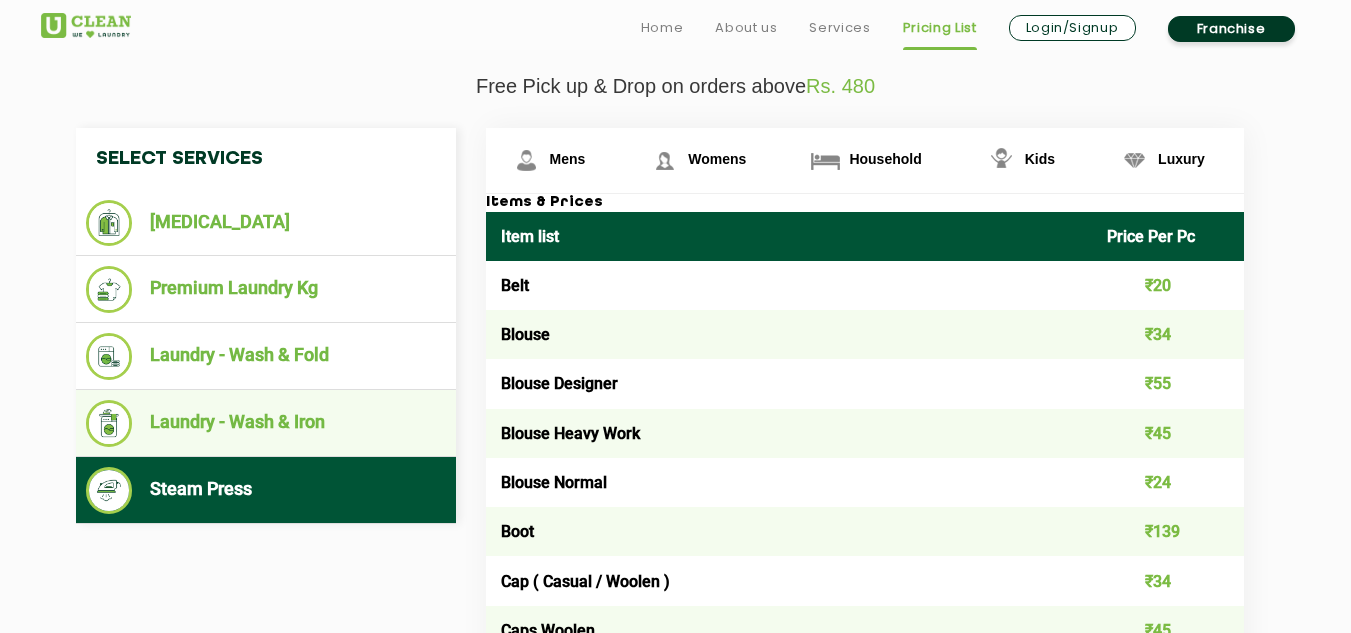click on "Laundry - Wash & Iron" at bounding box center [266, 423] 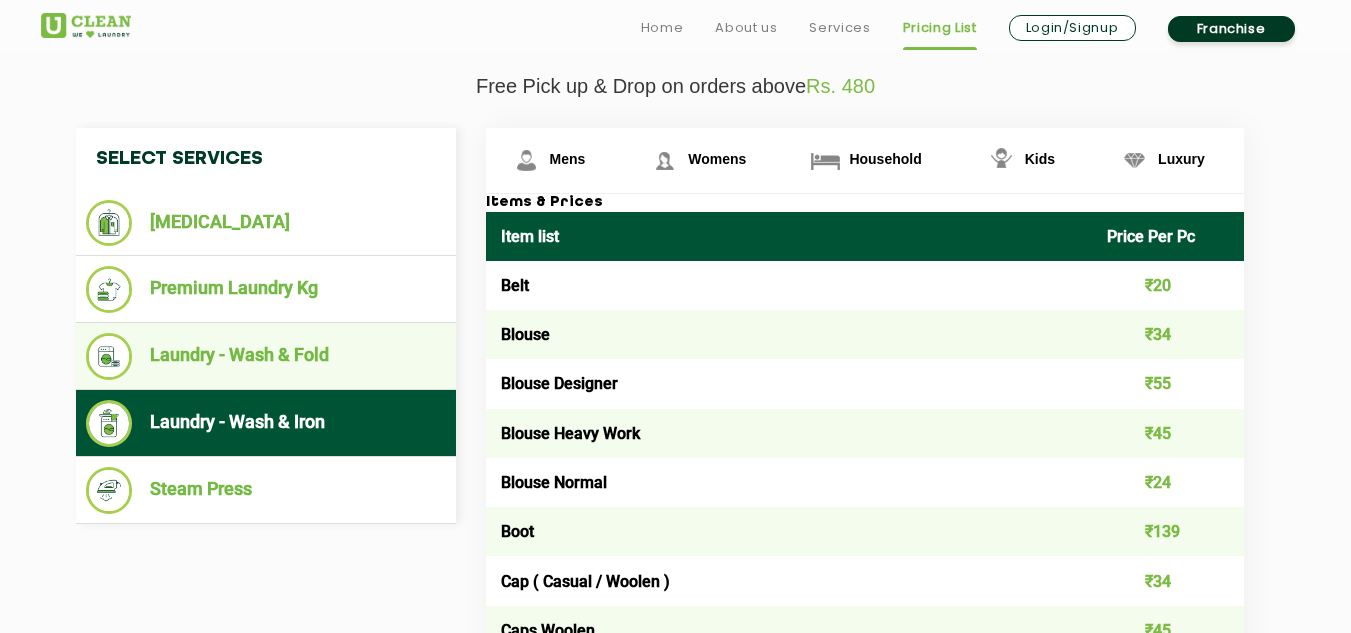click on "Laundry - Wash & Fold" at bounding box center (266, 356) 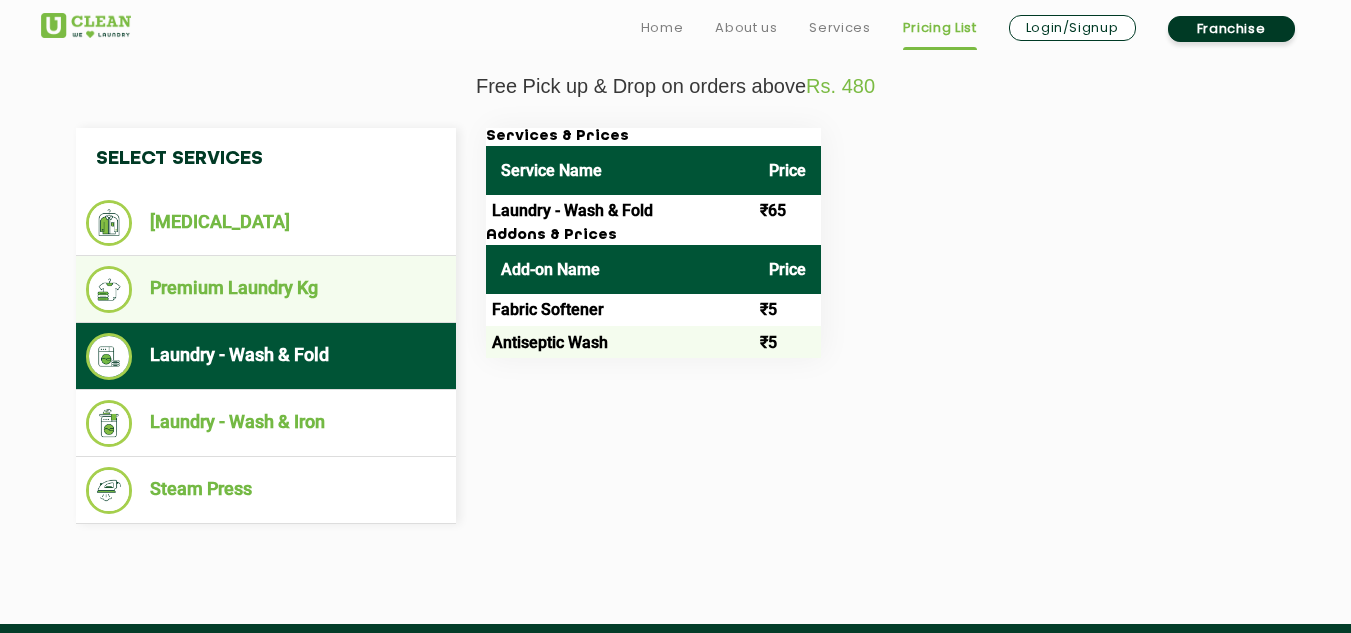 click on "Premium Laundry Kg" at bounding box center (266, 289) 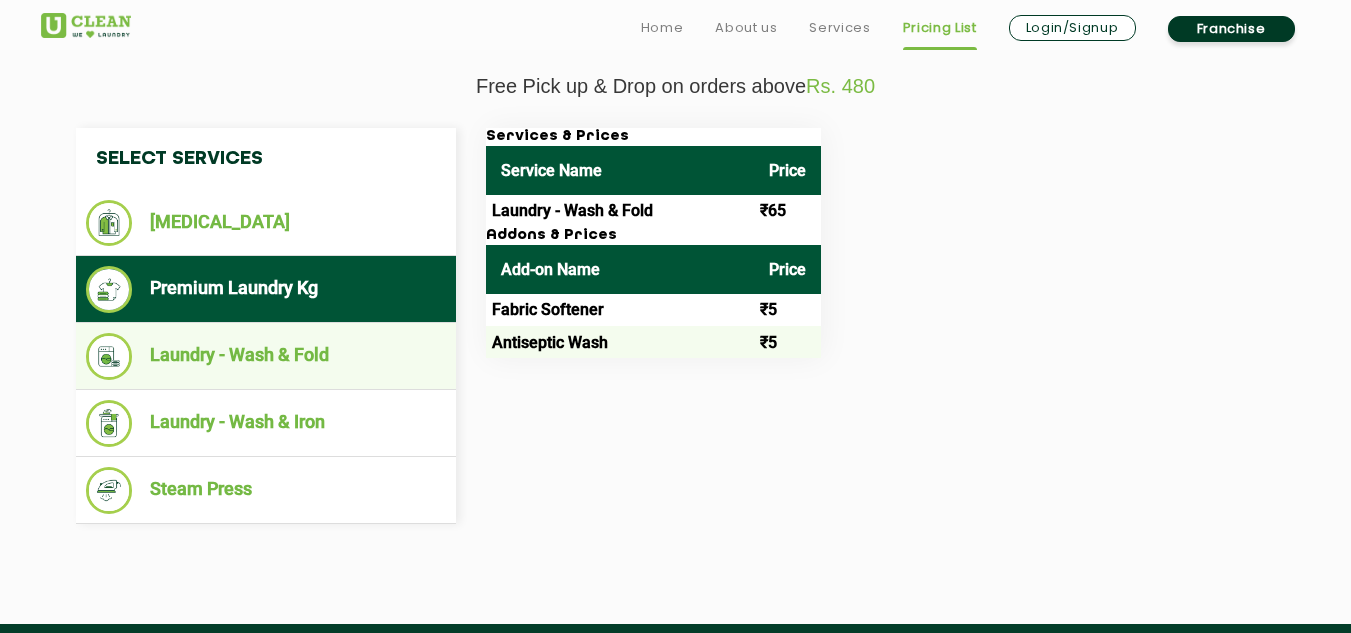 click on "Laundry - Wash & Fold" at bounding box center (266, 356) 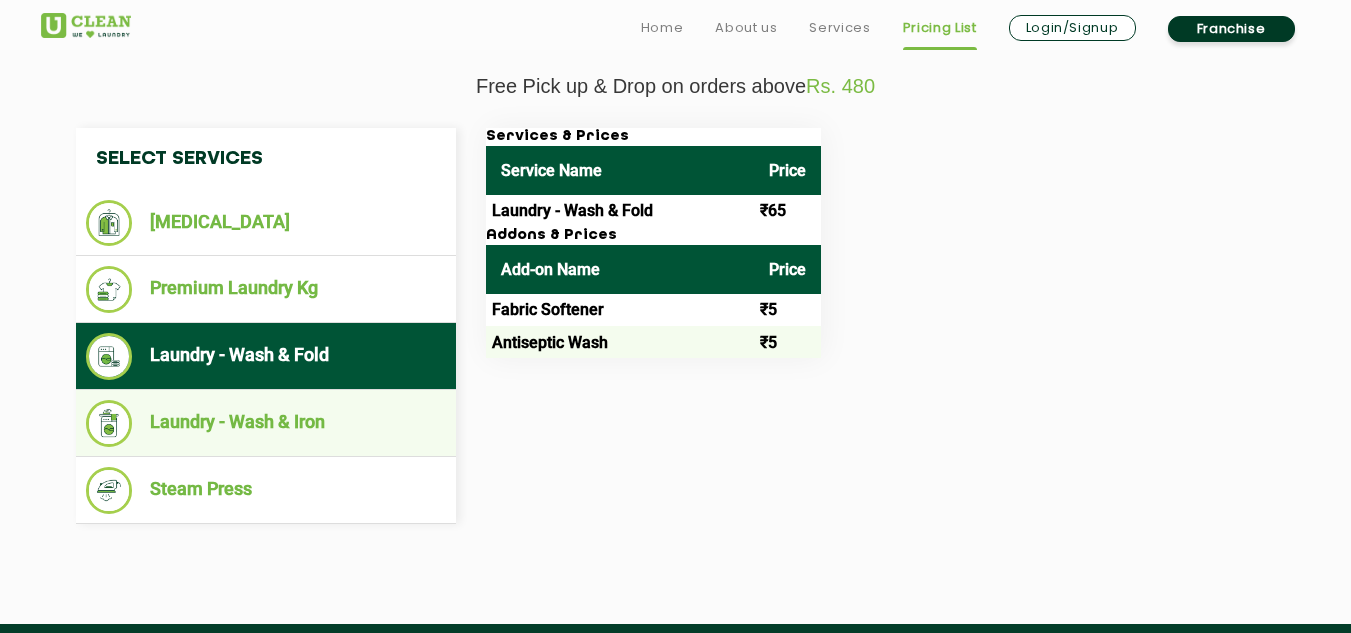 click on "Laundry - Wash & Iron" at bounding box center [266, 423] 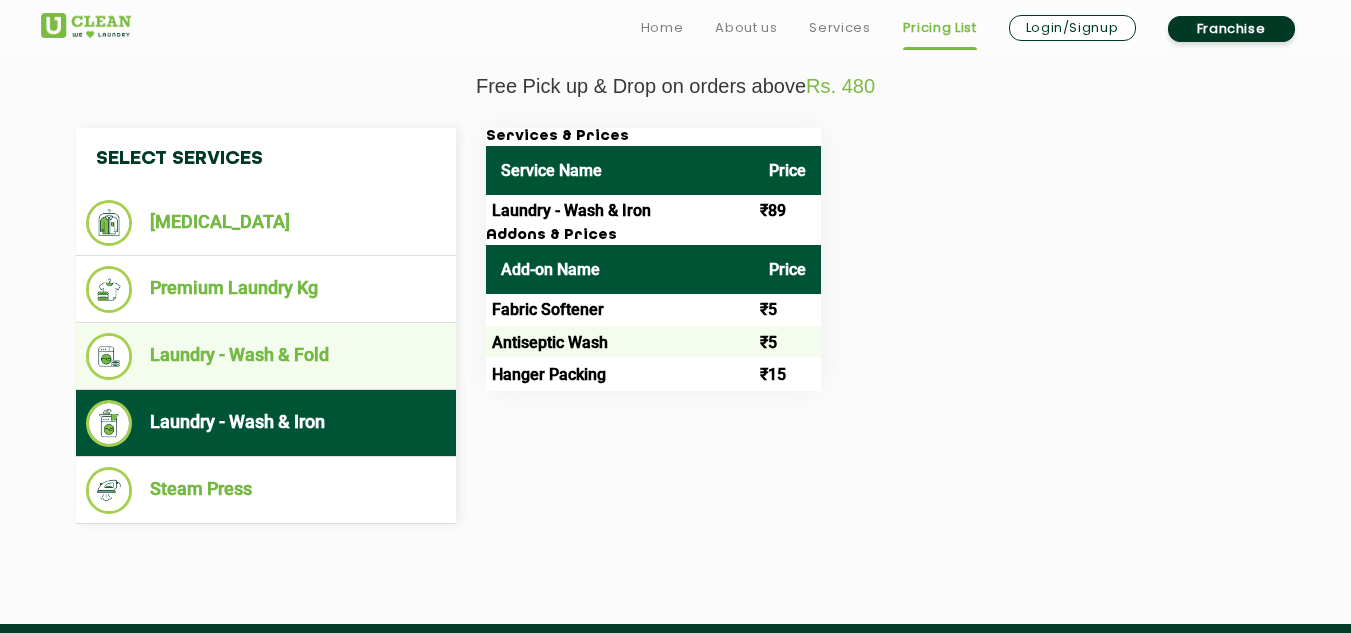 click on "Laundry - Wash & Fold" at bounding box center (266, 356) 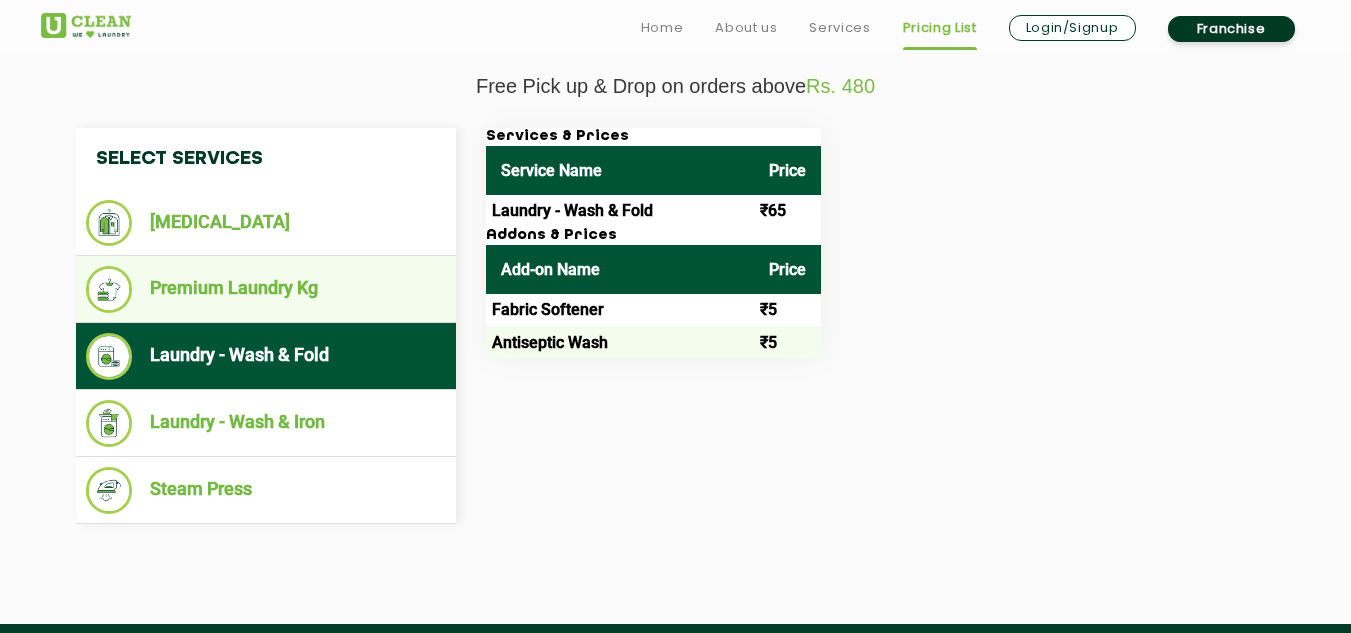 click on "Premium Laundry Kg" at bounding box center (266, 289) 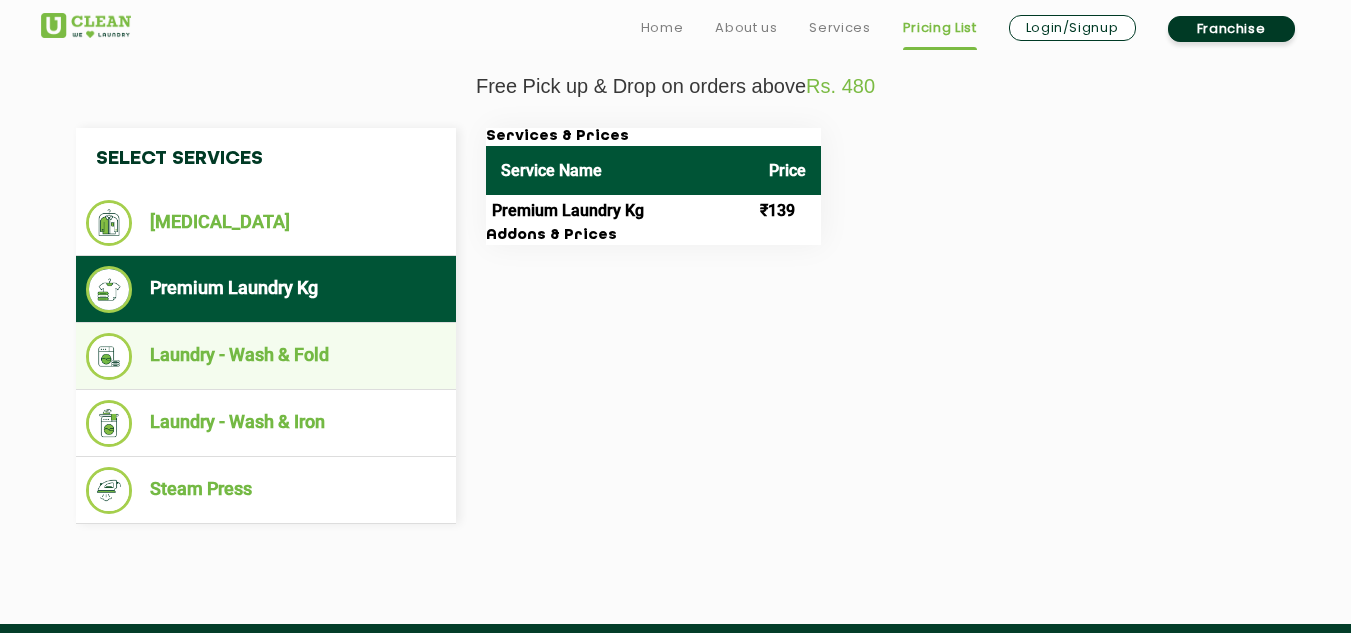 click on "Laundry - Wash & Fold" at bounding box center [266, 356] 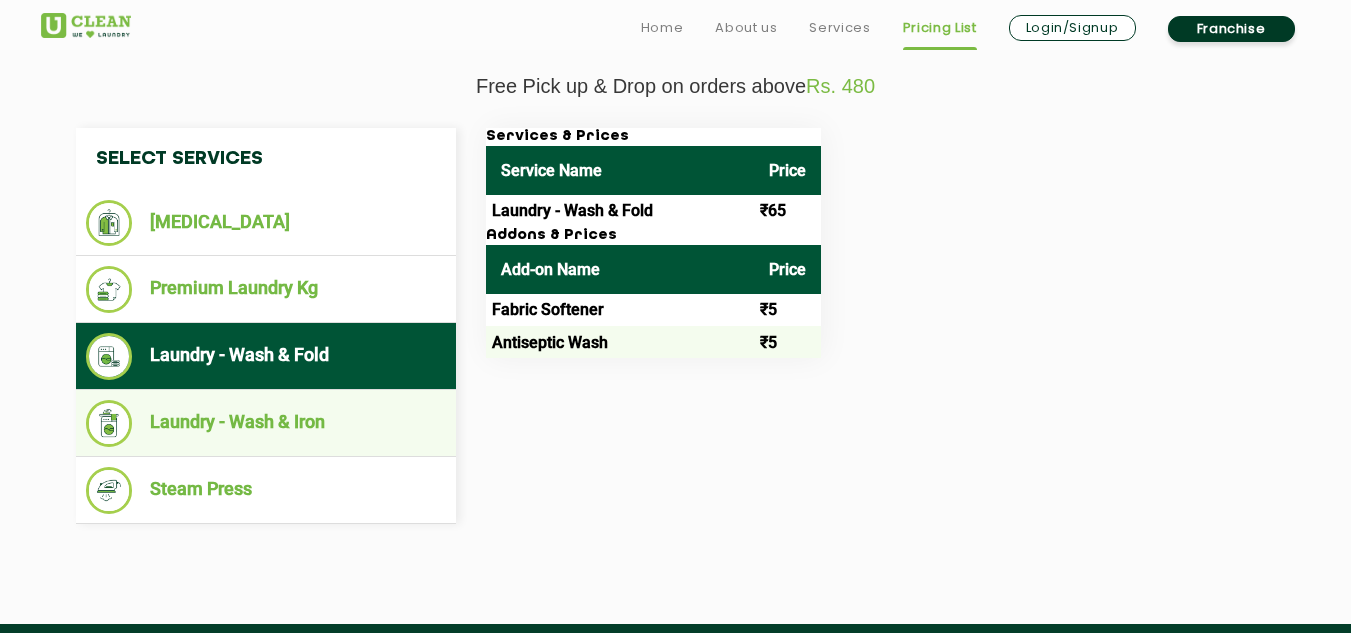 click on "Laundry - Wash & Iron" at bounding box center [266, 423] 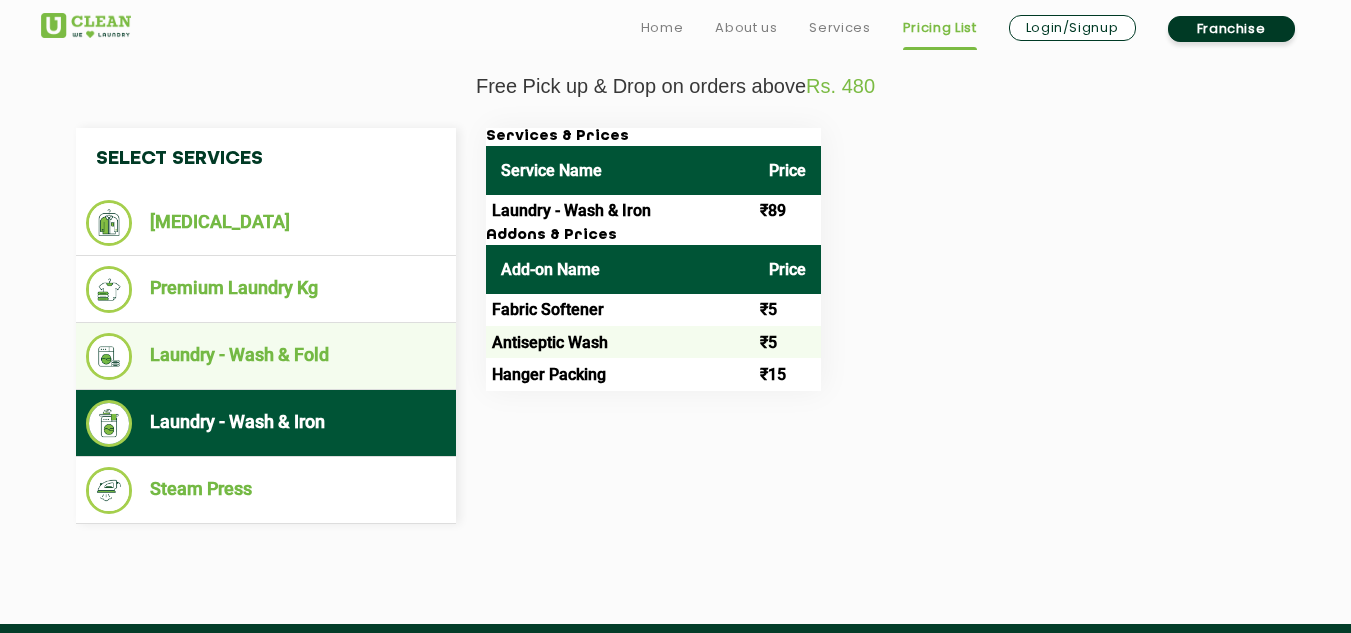 click on "Laundry - Wash & Fold" at bounding box center [266, 356] 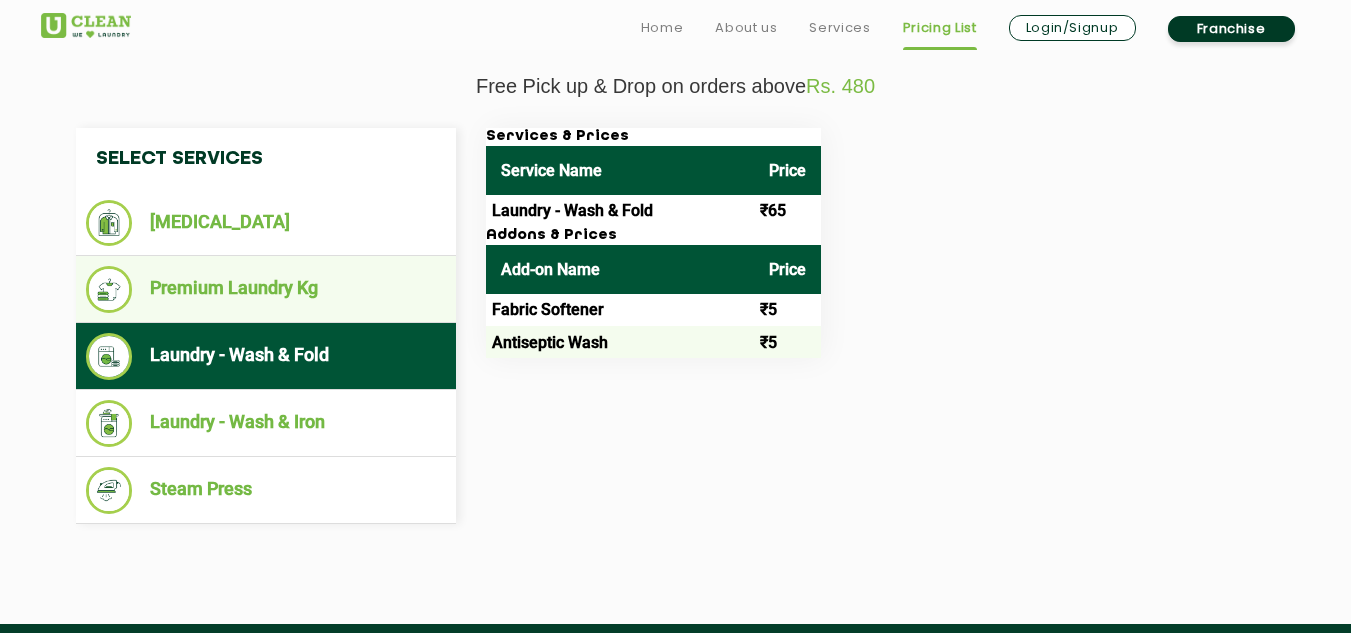 click on "Premium Laundry Kg" at bounding box center (266, 289) 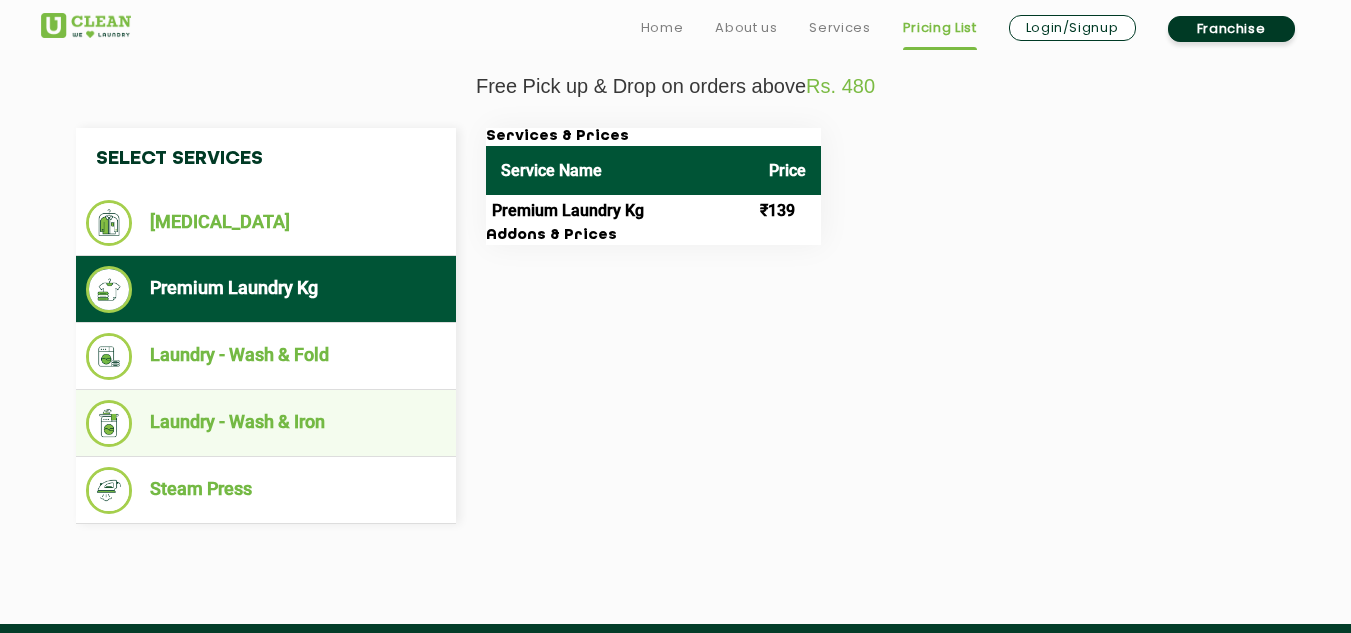 click on "Laundry - Wash & Iron" at bounding box center [266, 423] 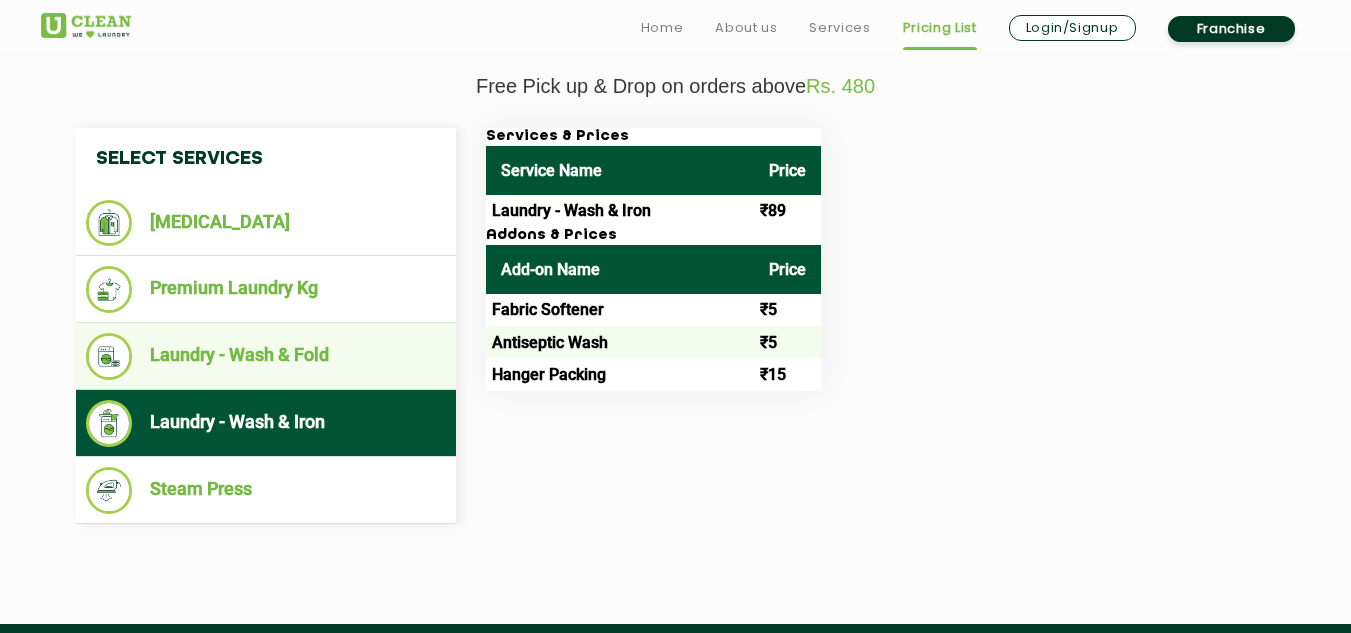 click on "Laundry - Wash & Fold" at bounding box center [266, 356] 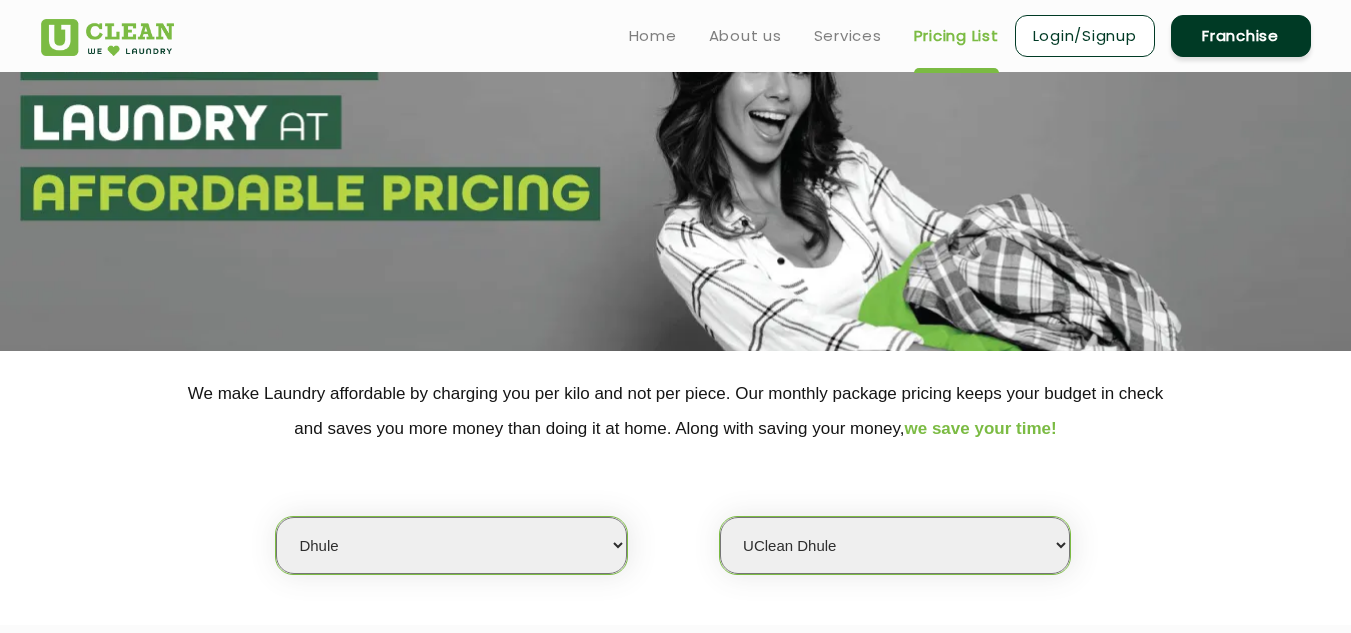 scroll, scrollTop: 11, scrollLeft: 0, axis: vertical 